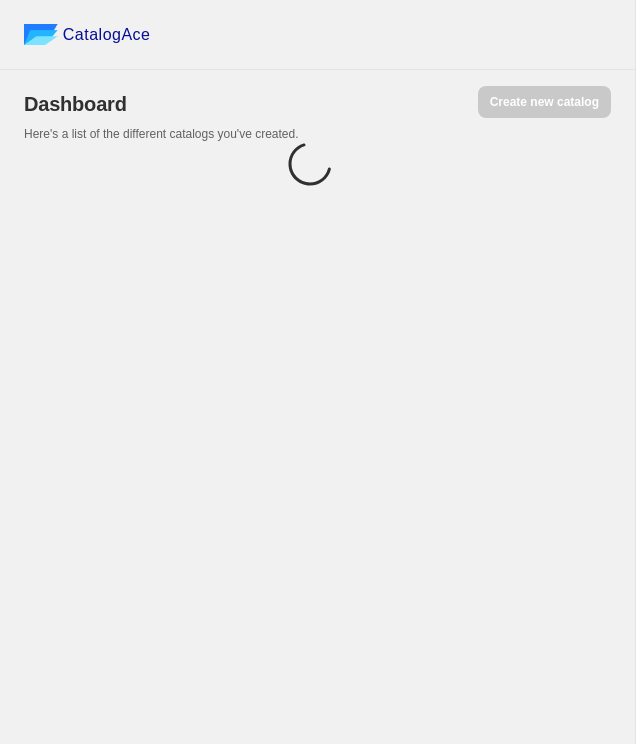 scroll, scrollTop: 0, scrollLeft: 0, axis: both 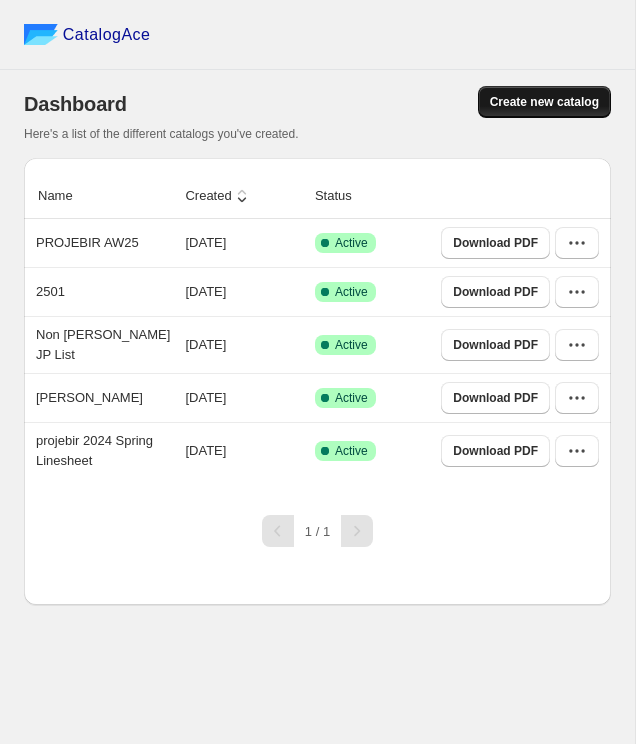 click on "Create new catalog" at bounding box center [544, 102] 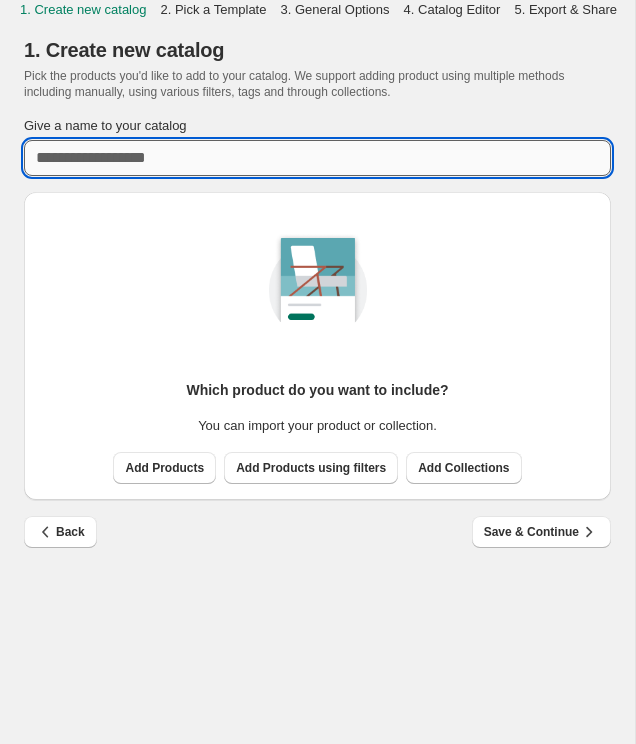 click on "Give a name to your catalog" at bounding box center [317, 158] 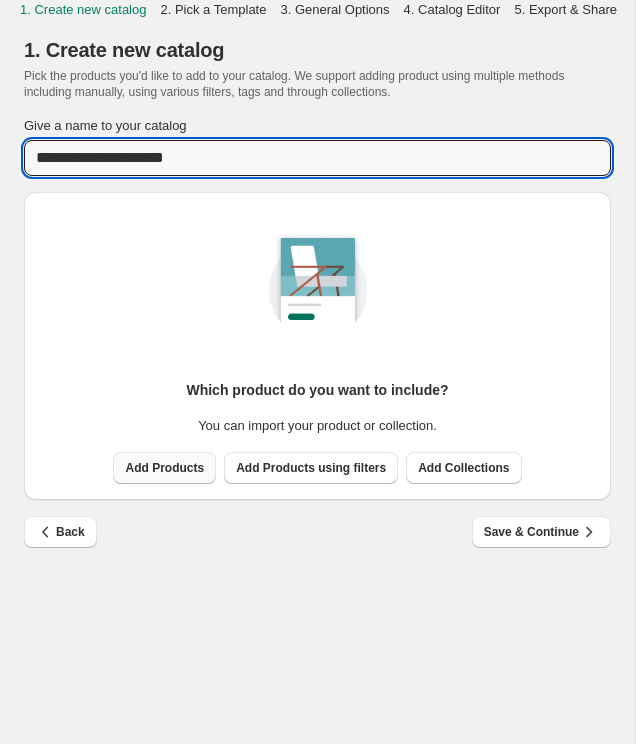 type on "**********" 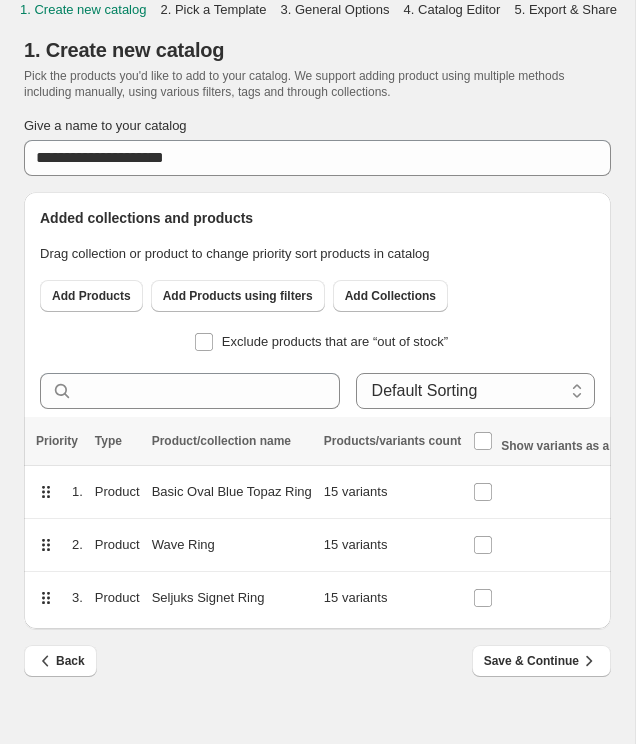 scroll, scrollTop: 0, scrollLeft: 193, axis: horizontal 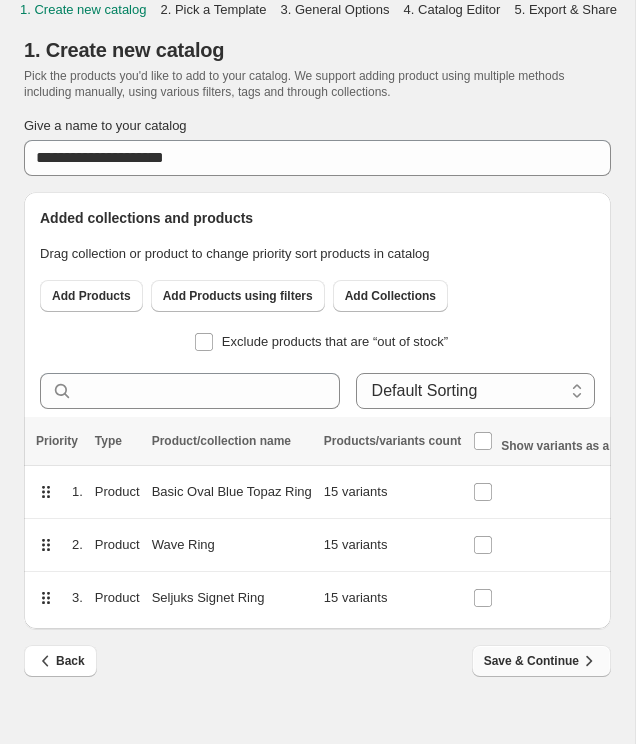 click on "Save & Continue" at bounding box center (541, 661) 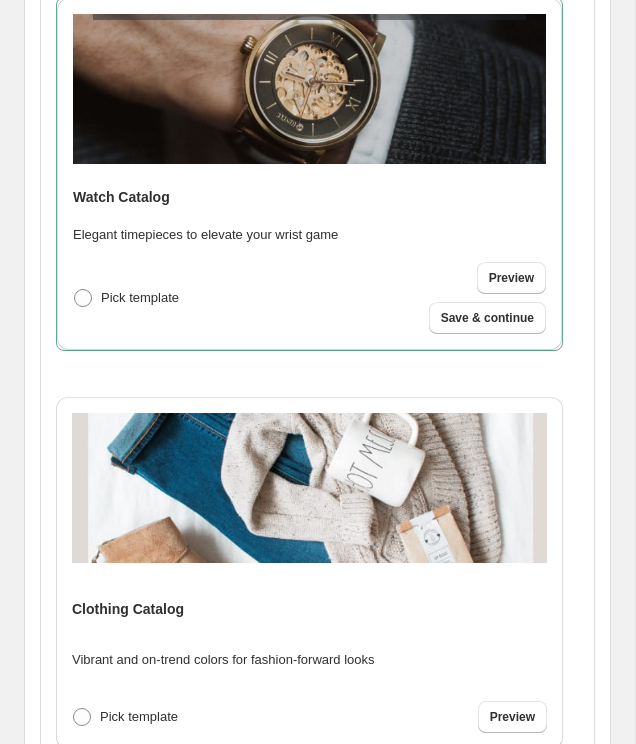 scroll, scrollTop: 661, scrollLeft: 0, axis: vertical 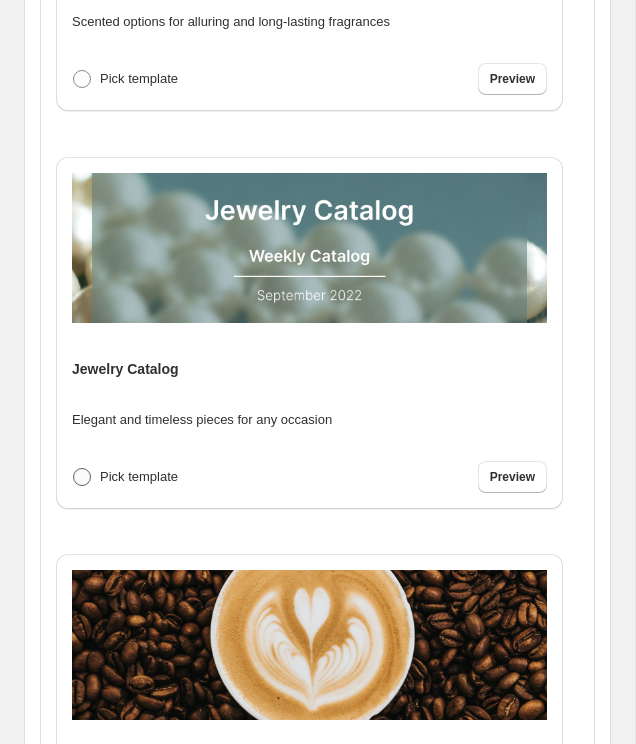 click on "Pick template" at bounding box center (139, 476) 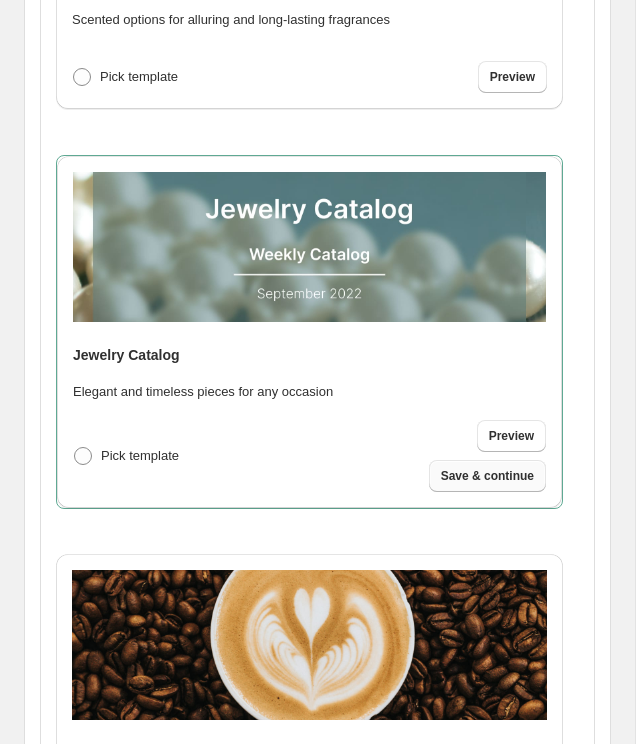 click on "Save & continue" at bounding box center [487, 476] 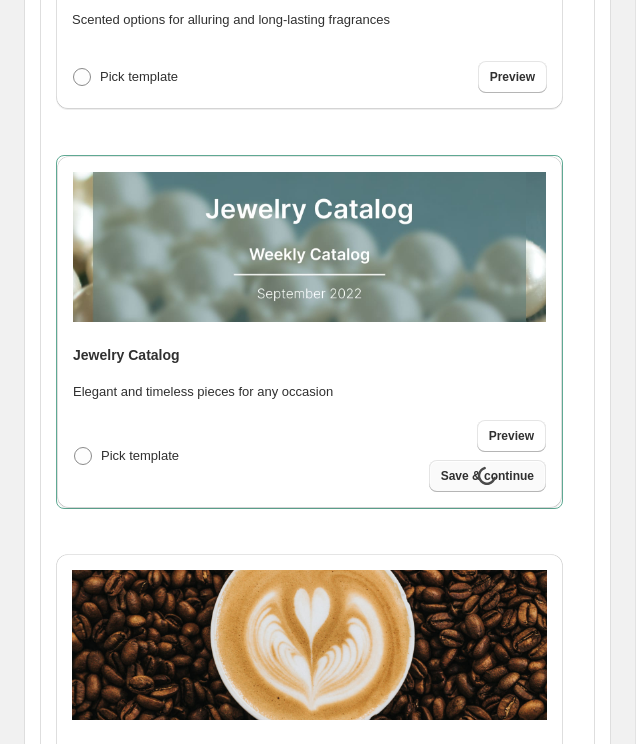 scroll, scrollTop: 5, scrollLeft: 0, axis: vertical 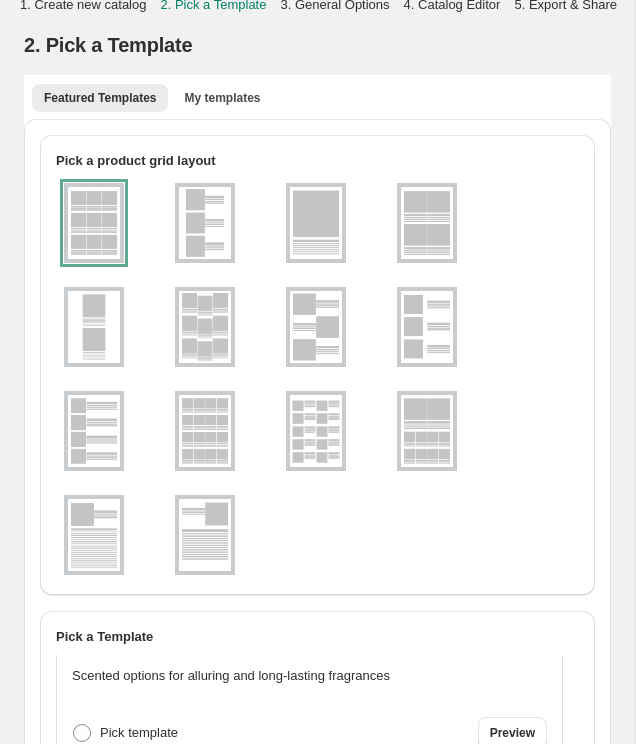 select on "**********" 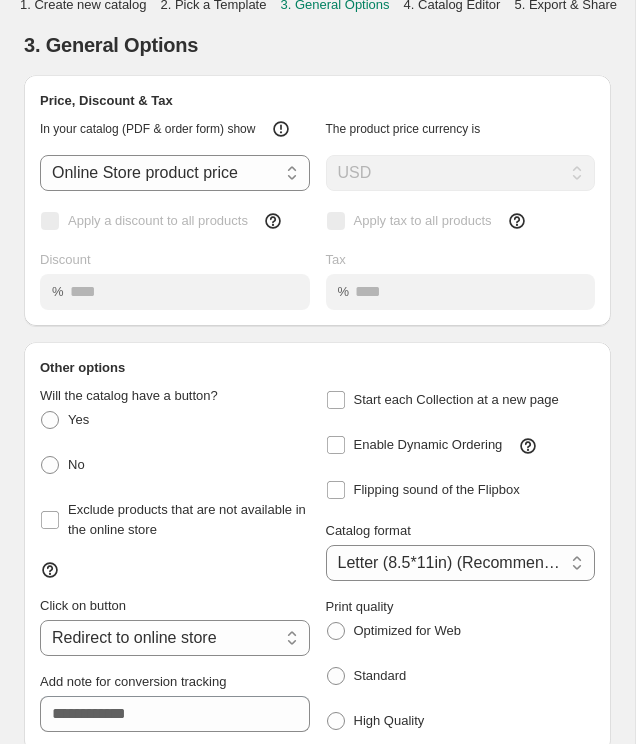 scroll, scrollTop: 0, scrollLeft: 0, axis: both 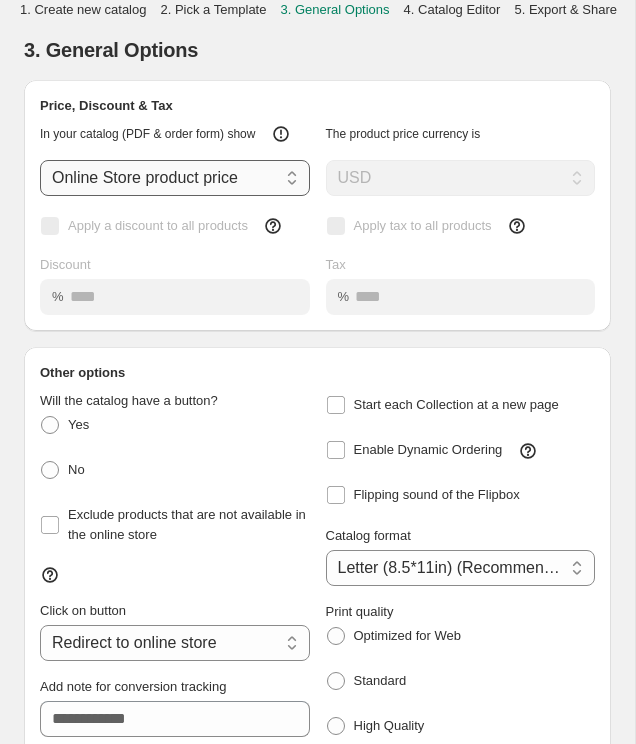 select on "****" 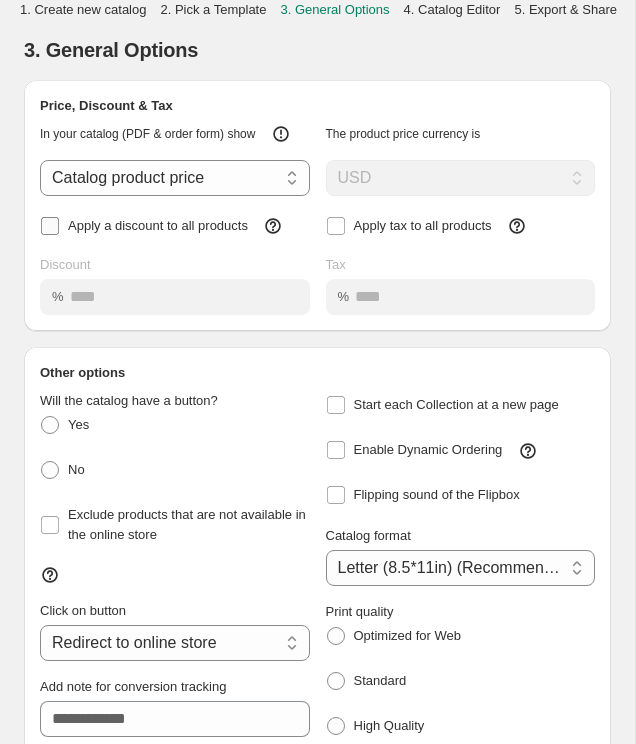 click on "Apply a discount to all products" at bounding box center [158, 225] 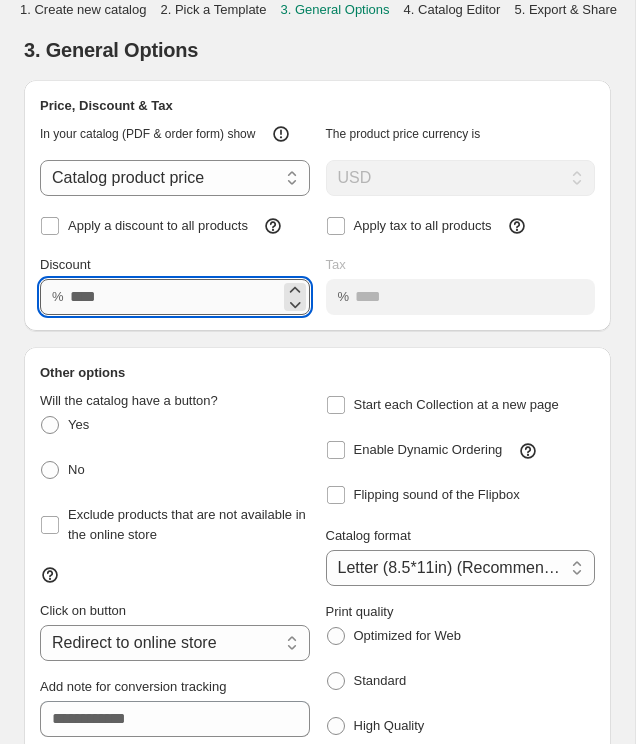 click on "Discount" at bounding box center (175, 297) 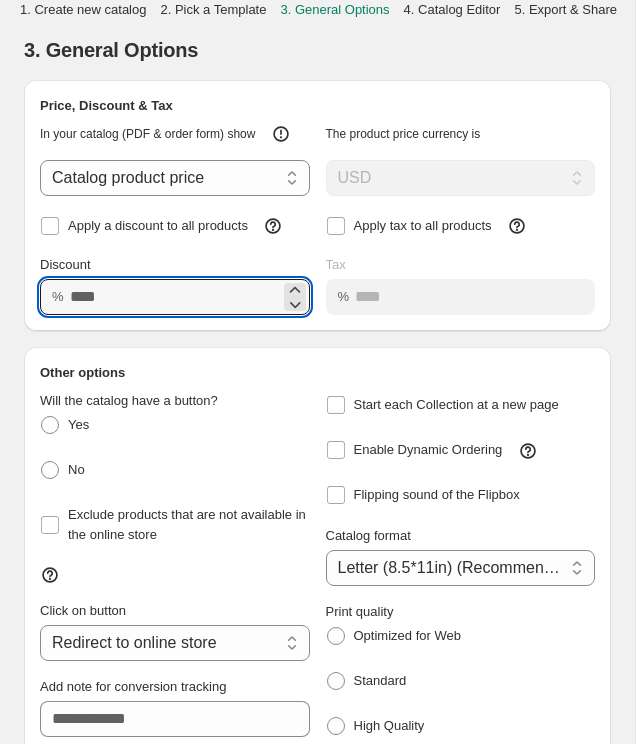type on "**" 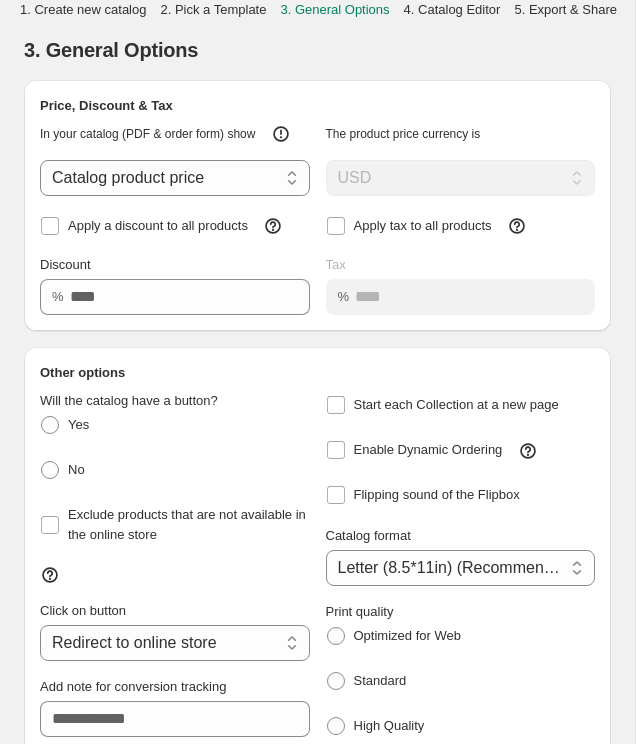 click on "**********" at bounding box center [317, 418] 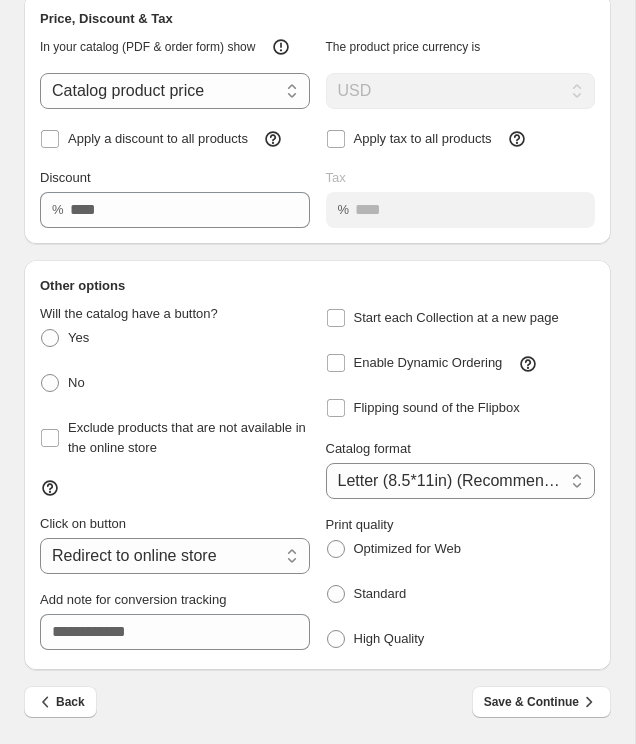 scroll, scrollTop: 101, scrollLeft: 0, axis: vertical 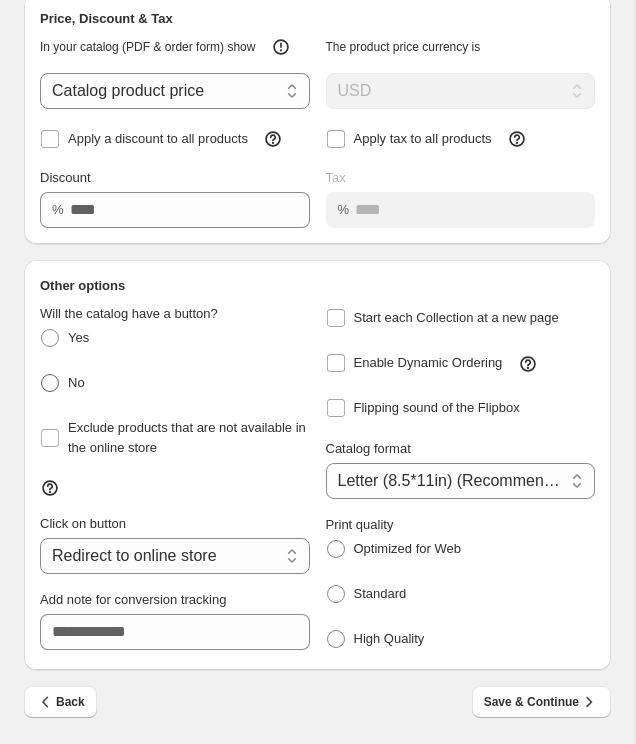 click at bounding box center (50, 383) 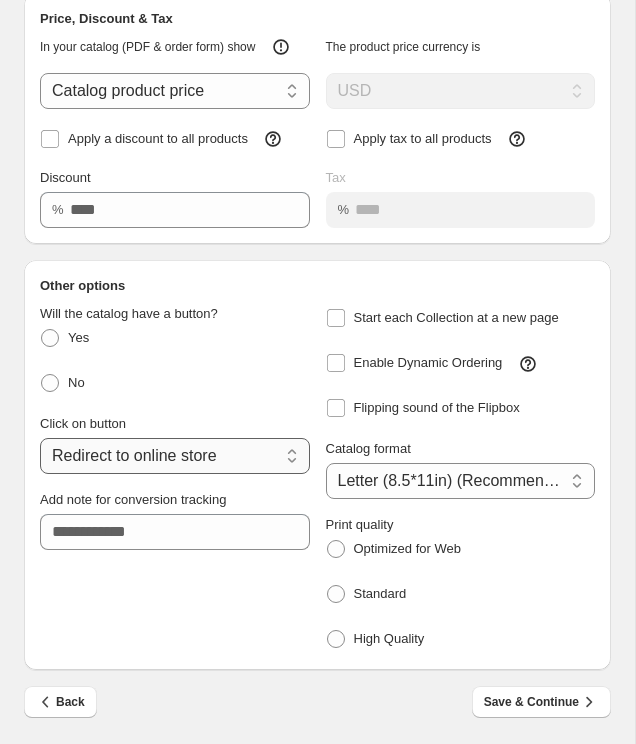 select on "**********" 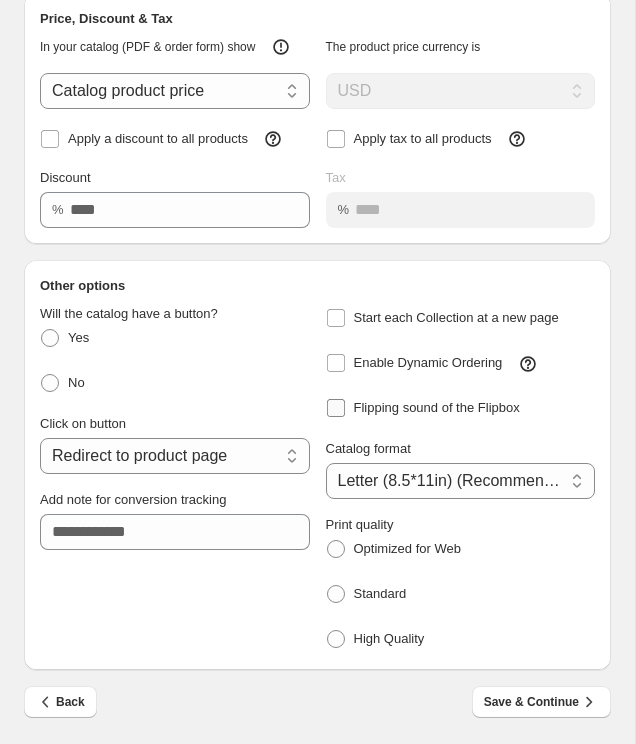 click on "Flipping sound of the Flipbox" at bounding box center (437, 407) 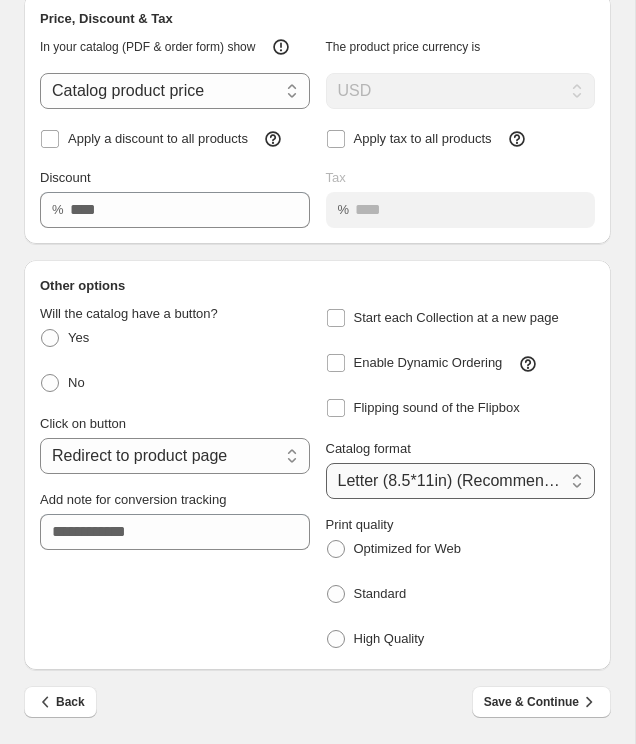 select on "**" 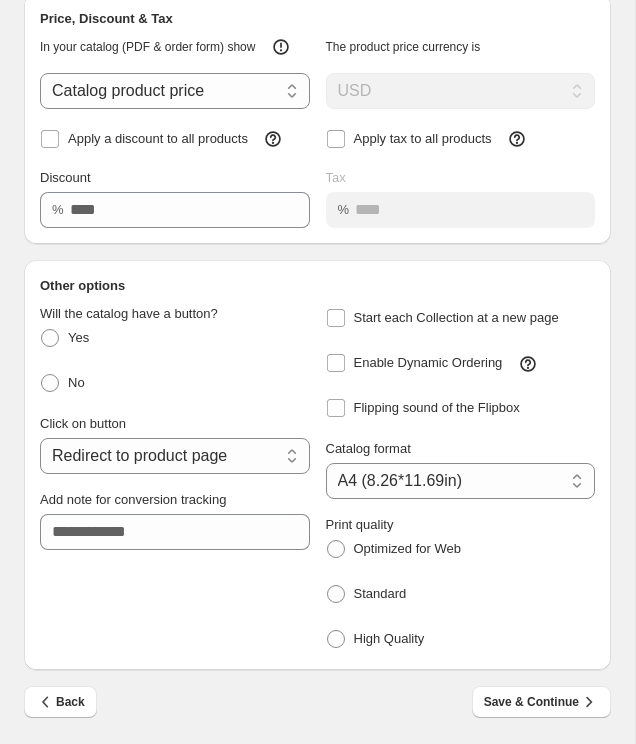 scroll, scrollTop: 102, scrollLeft: 0, axis: vertical 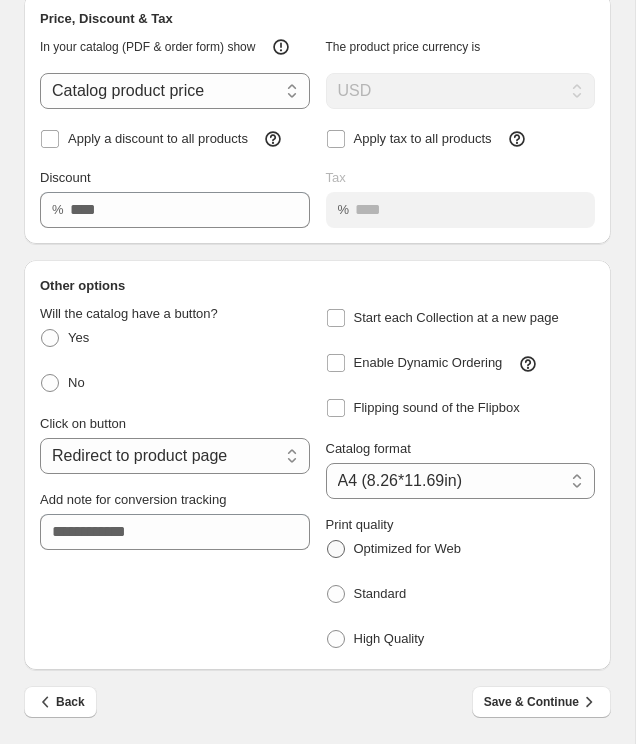 click on "Optimized for Web" at bounding box center [407, 548] 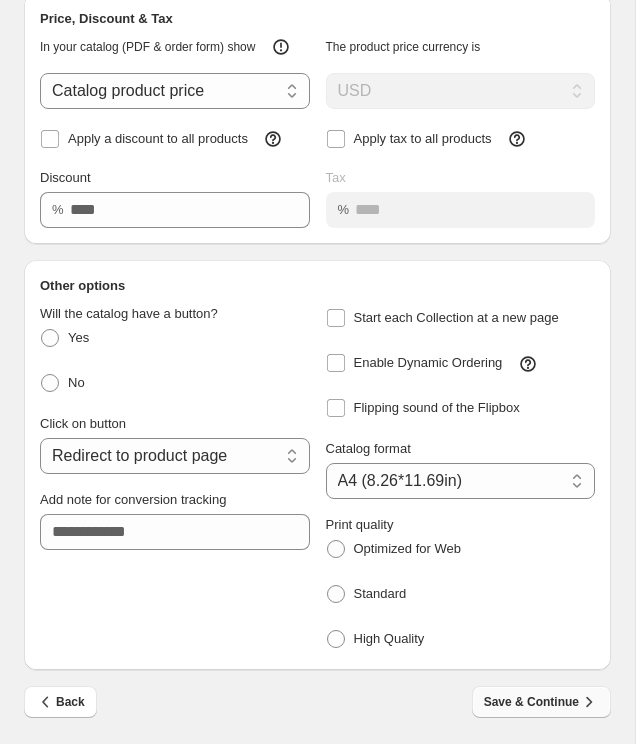 click on "Save & Continue" at bounding box center (541, 702) 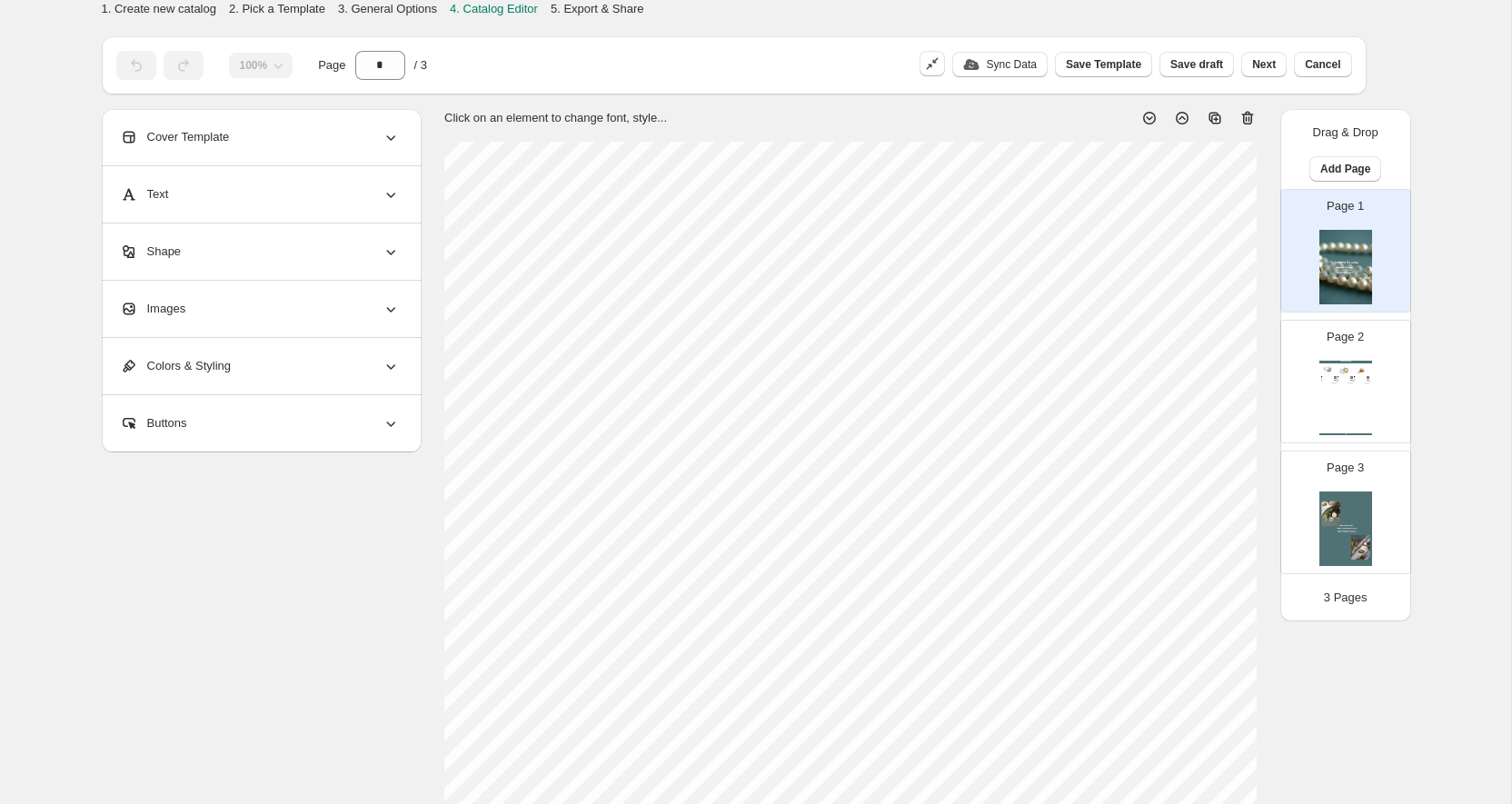 scroll, scrollTop: 0, scrollLeft: 0, axis: both 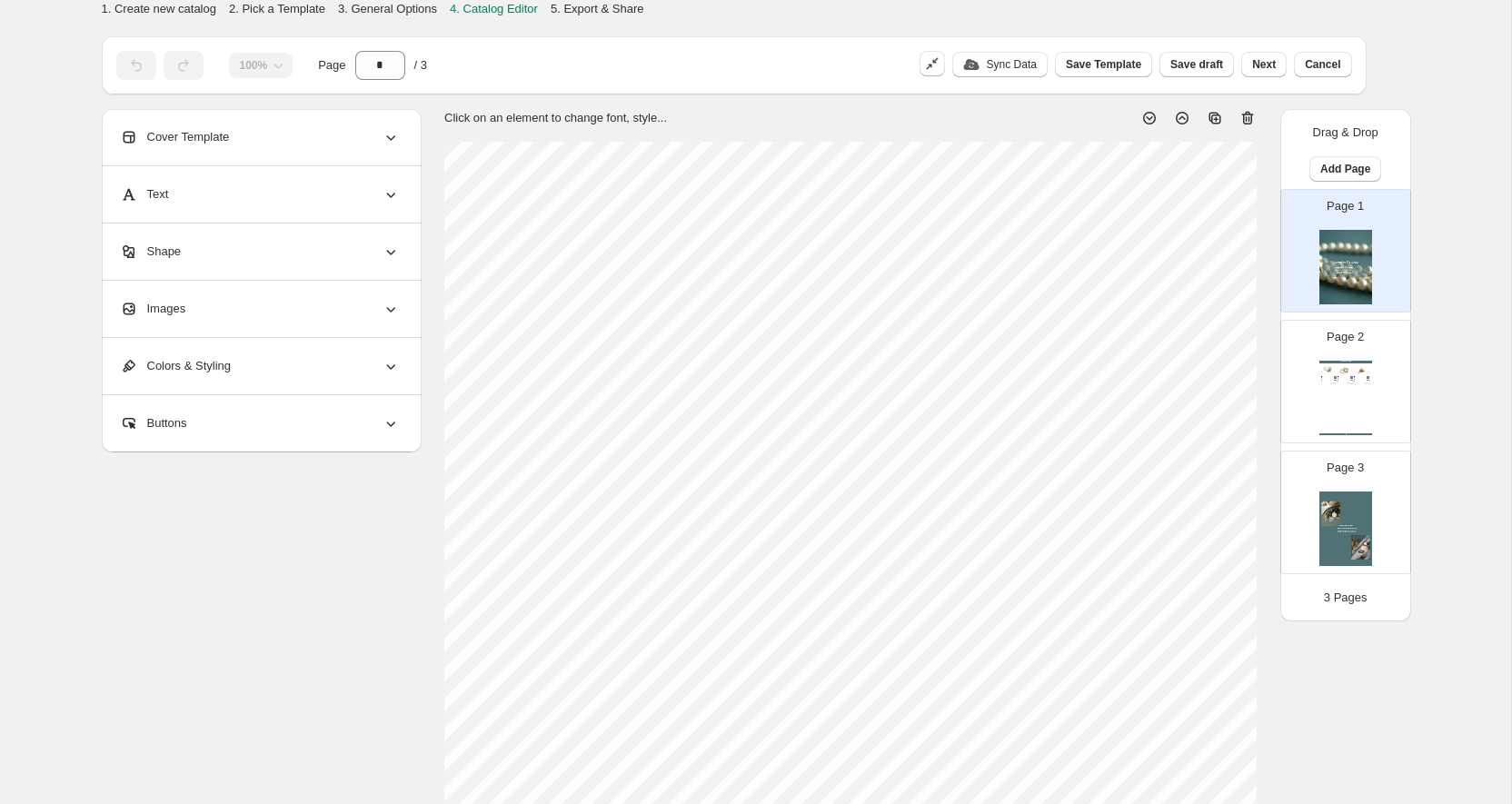 click 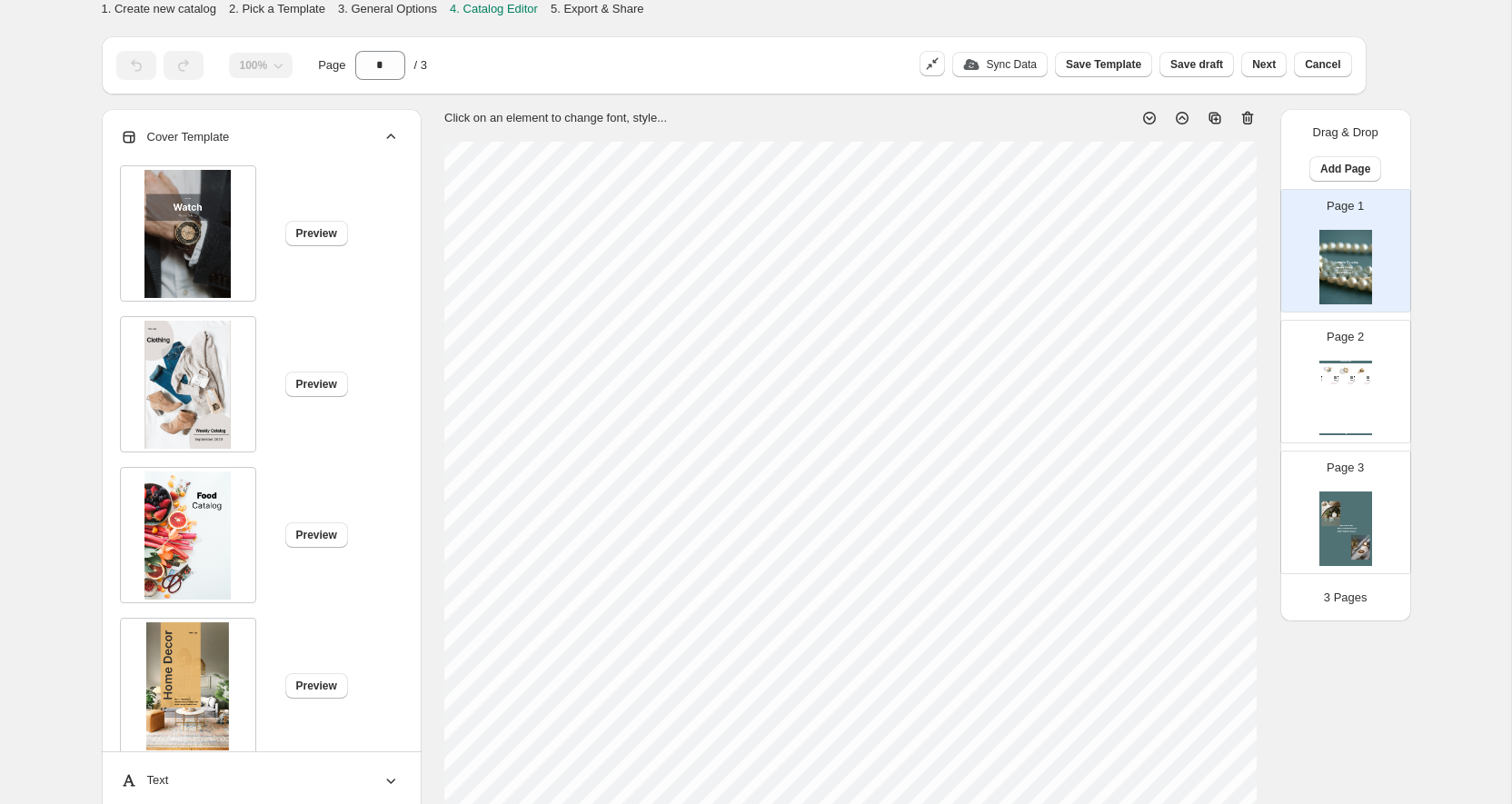 click 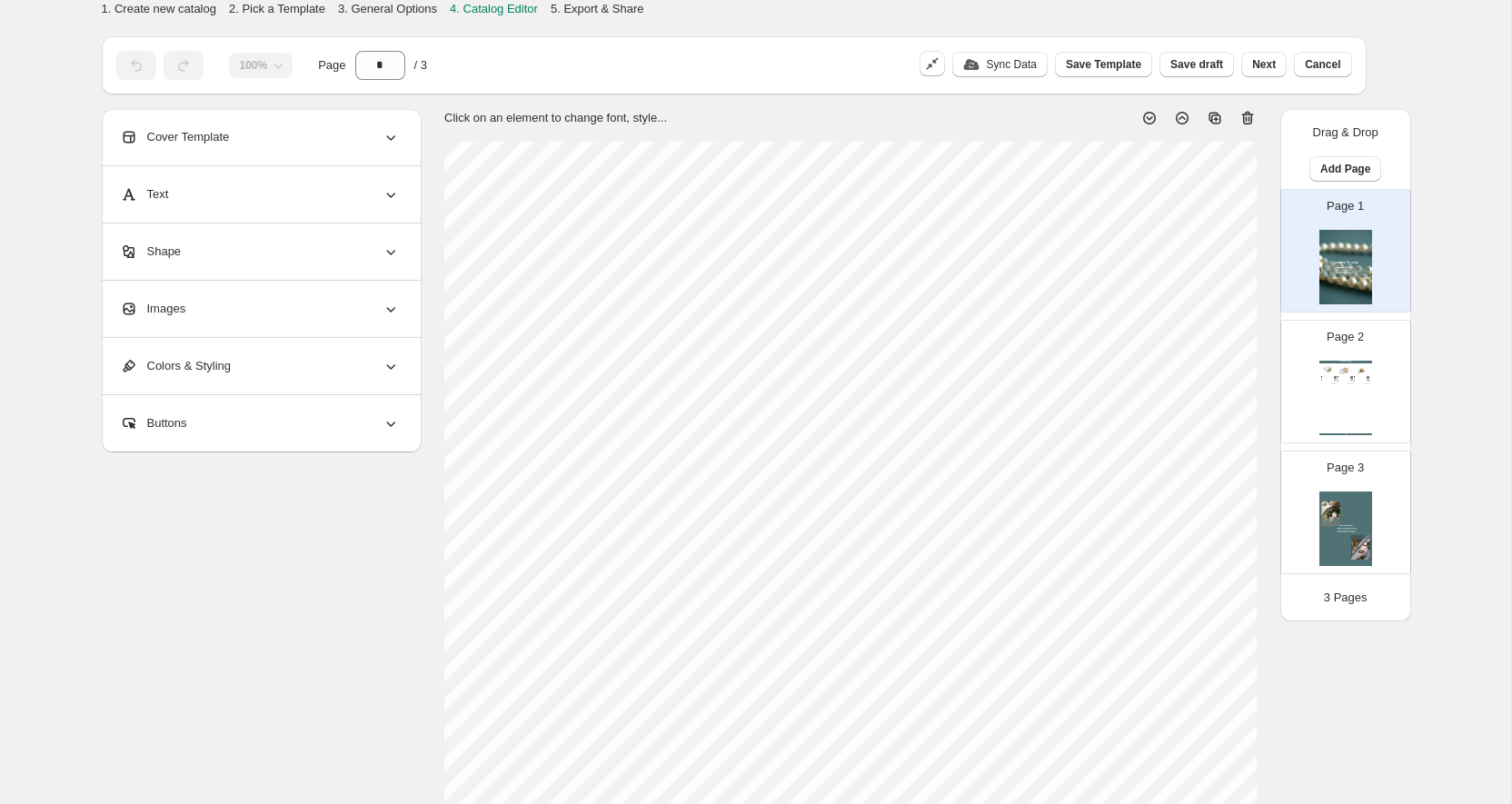 click on "Page 2 Jewelry Catalog Basic Oval Blue Topaz Ring - 2 Handcrafted from 14 karat gold; Extra Chubby Oval Blue Topaz Ring weighs approximately 5.5 grams and holds ... 2, 2.5, 3, 3.5, 4, 4.5, 5, 5.5, 6, 6.5, 7, 7.5, 8, 8.5... Stock Quantity:  0 SKU:  RYM173 Weight:  0 Tags:  Blue Topaz Brand:  projebir Barcode №:   Rings $ null $ null $ 1980.00 $ 990.00 Wave Ring - 2 Handcrafted from 14 karat gold, Wave Ring weighs approximately 4 grams.
This piece will ship within 5 worki... 2, 2.5, 3, 3.5, 4, 4.5, 5, 5.5, 6, 6.5, 7, 7.5, 8, 8.5... Stock Quantity:  0 SKU:  RYM172 Weight:  0 Tags:  14K Gold Only Brand:  projebir Barcode №:   Rings $ null $ null $ 1430.00 $ 715.00 Seljuks Signet Ring - 2 Handcrafted from 14 karat gold and influenced by Anatolian Seljuks' architectural motifs, Seljuks Signet Ri... 2, 2.5, 3, 3.5, 4, 4.5, 5, 5.5, 6, 6.5, 7, 7.5, 8, 8.5... Stock Quantity:  0 SKU:  null Weight:  4.5 Tags:  14K Gold Only Brand:  projebir Barcode №:  null Rings $ null $ null $ 1520.00 $ 760.00" at bounding box center [1338, 374] 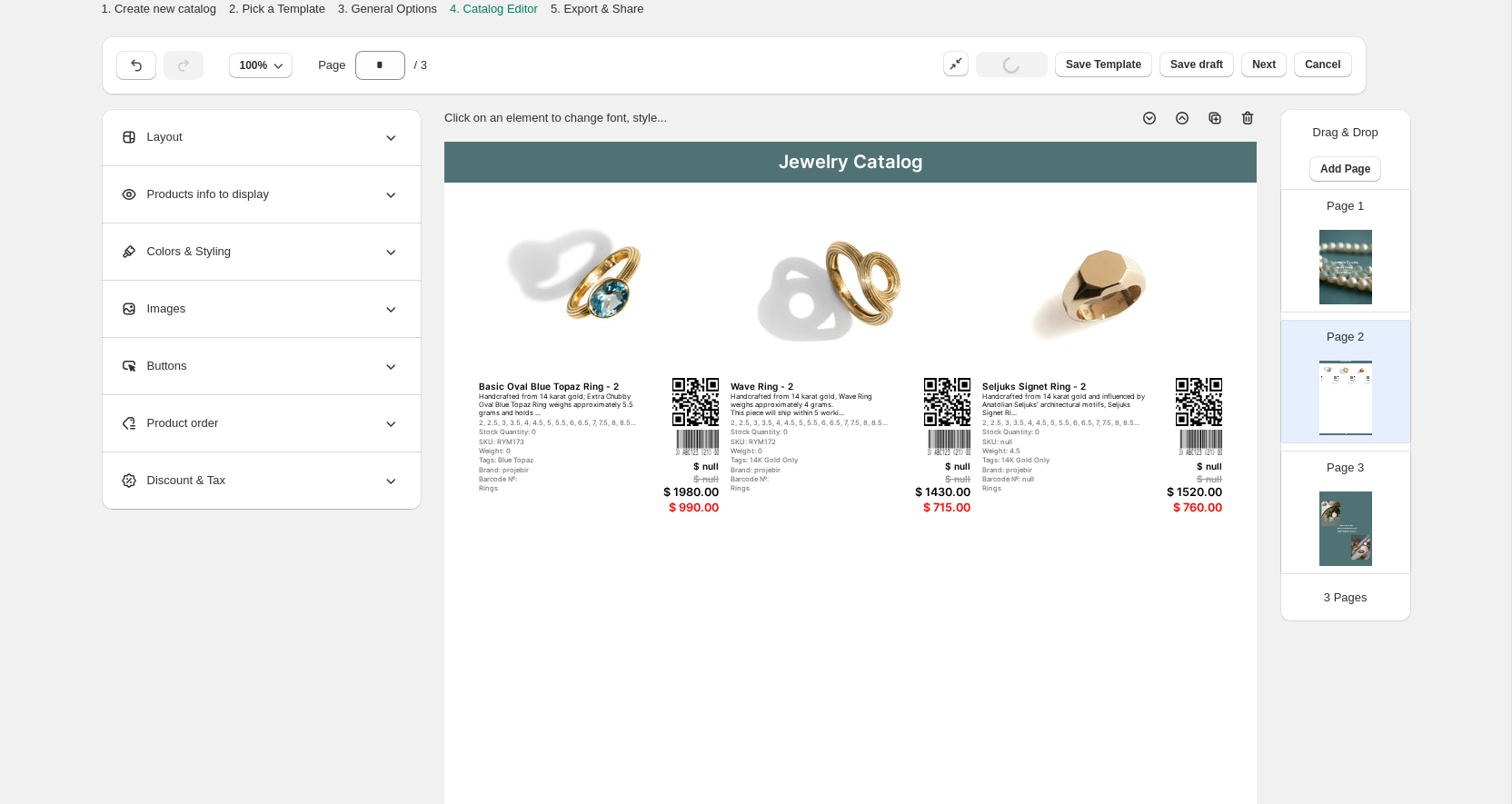type on "*" 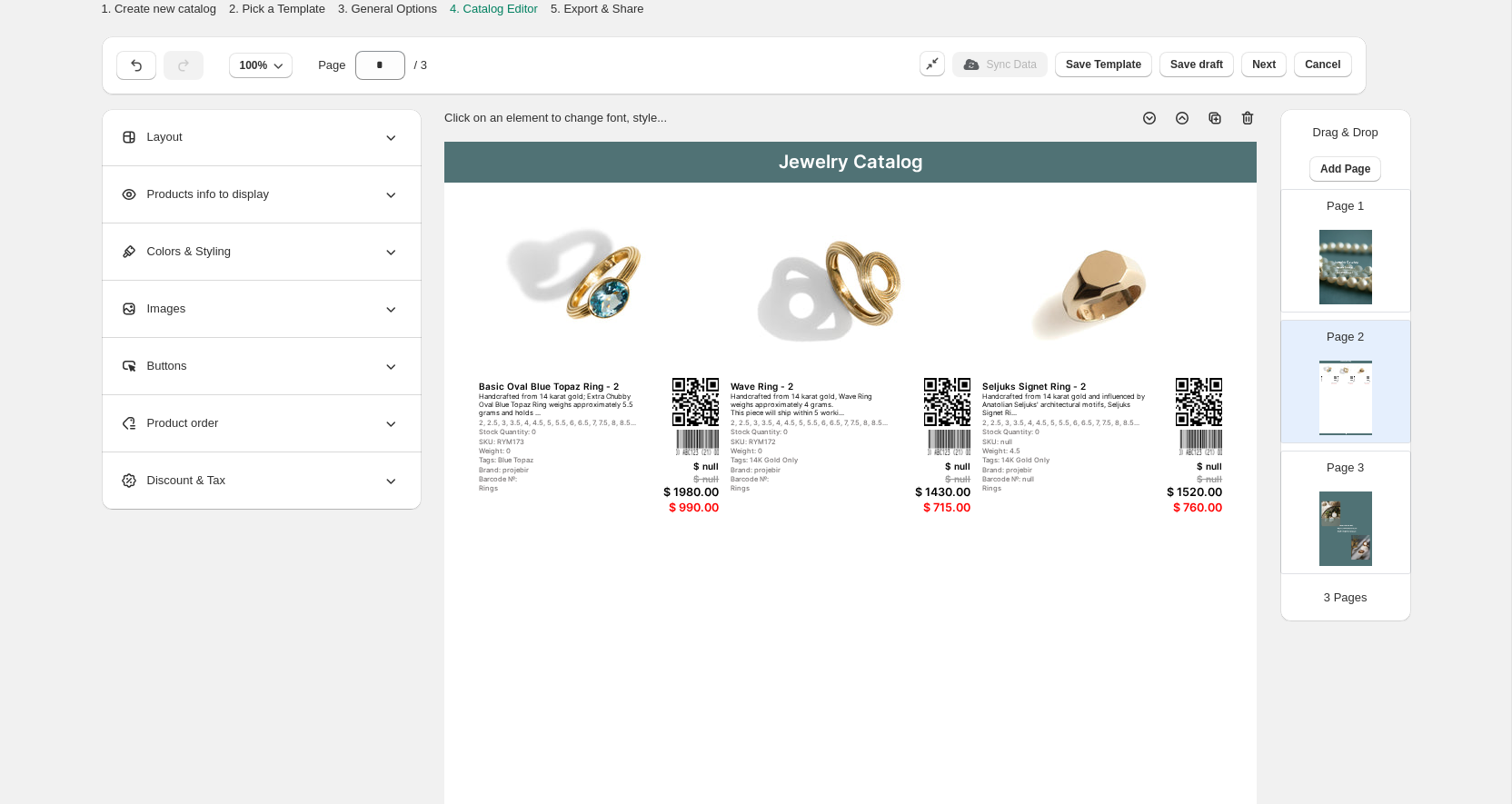 click at bounding box center (599, 283) 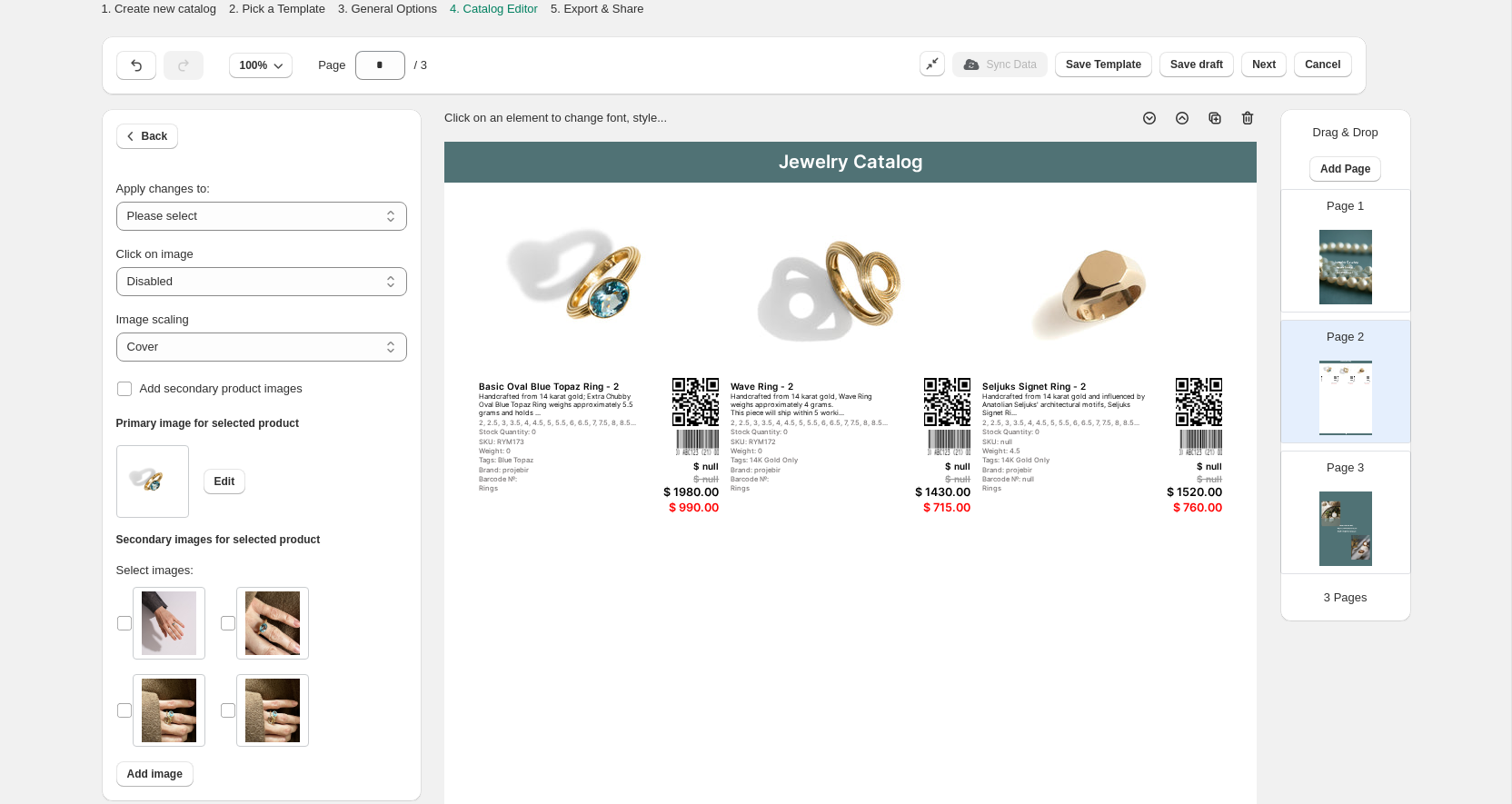 scroll, scrollTop: 3, scrollLeft: 0, axis: vertical 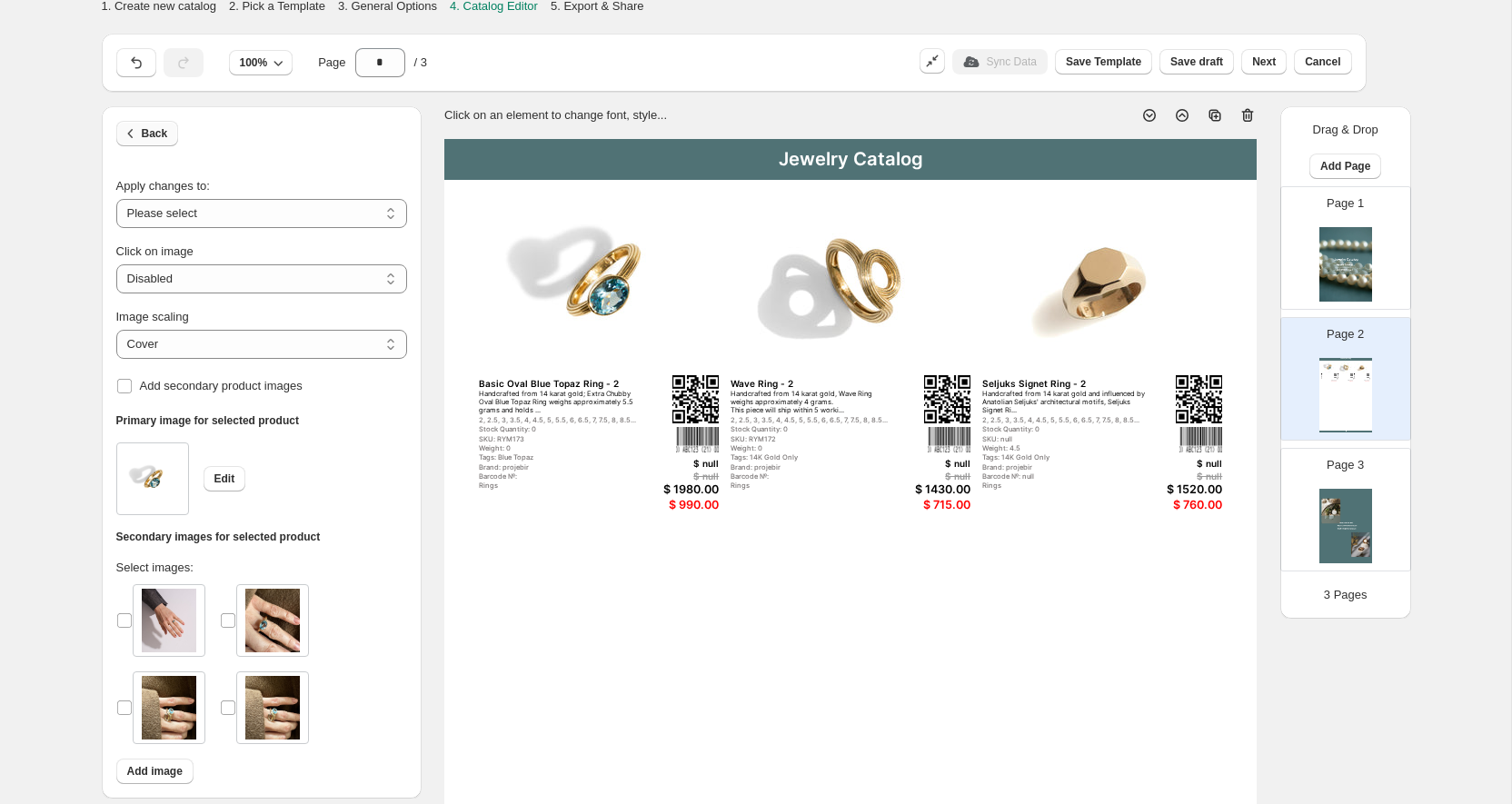 click on "Back" at bounding box center [147, 134] 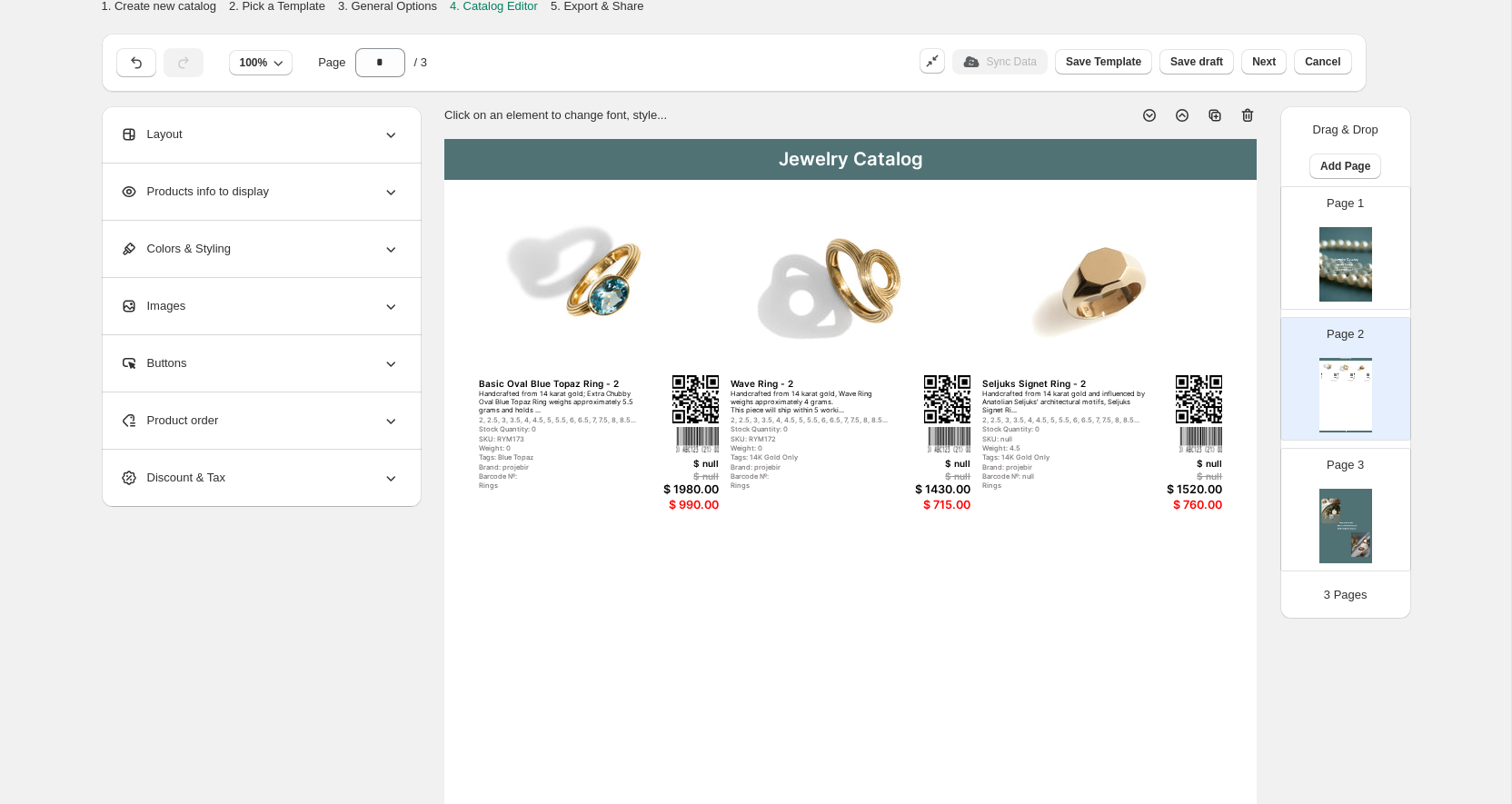 click on "Layout" at bounding box center (260, 134) 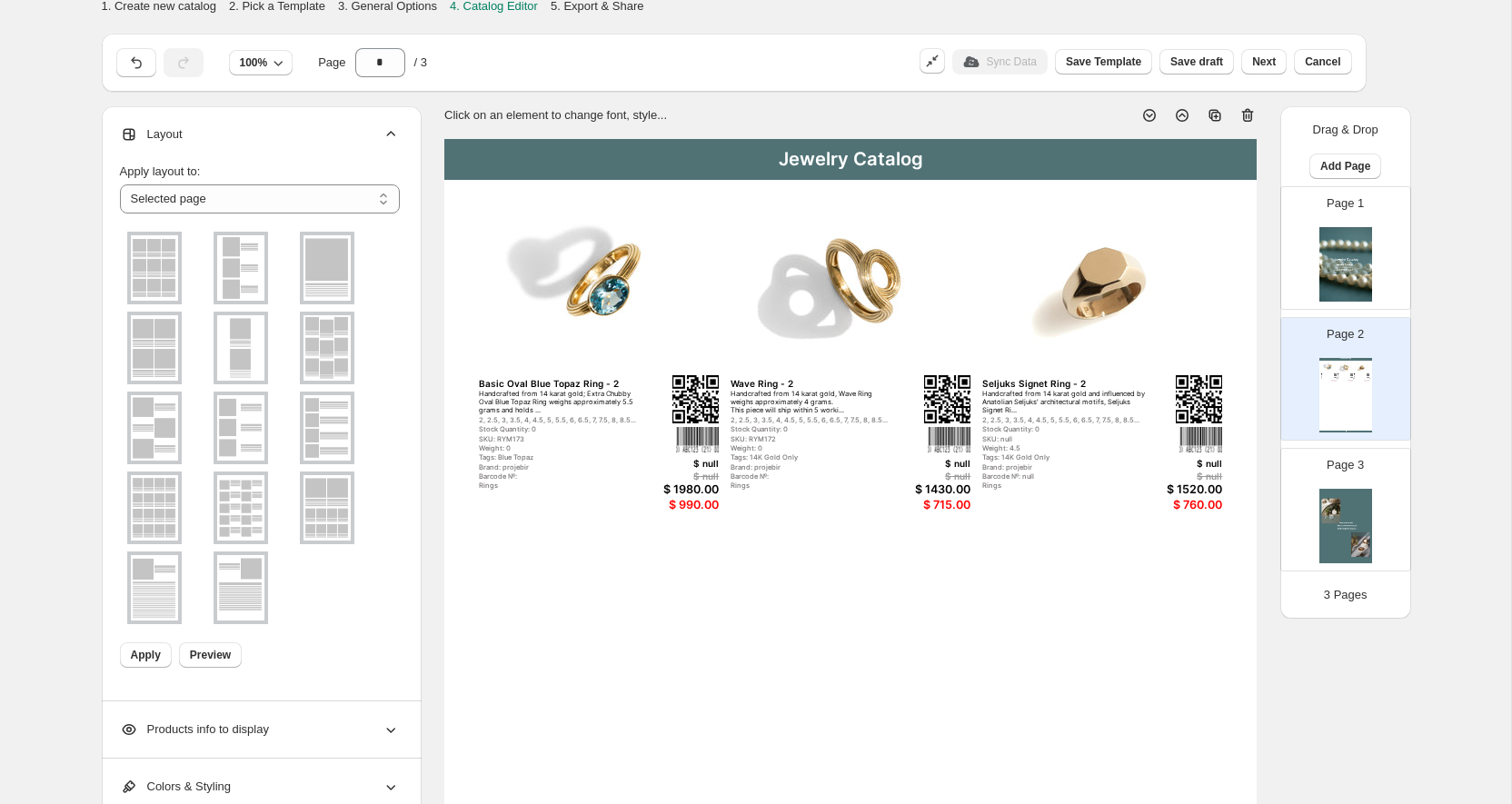 click on "Layout" at bounding box center (260, 134) 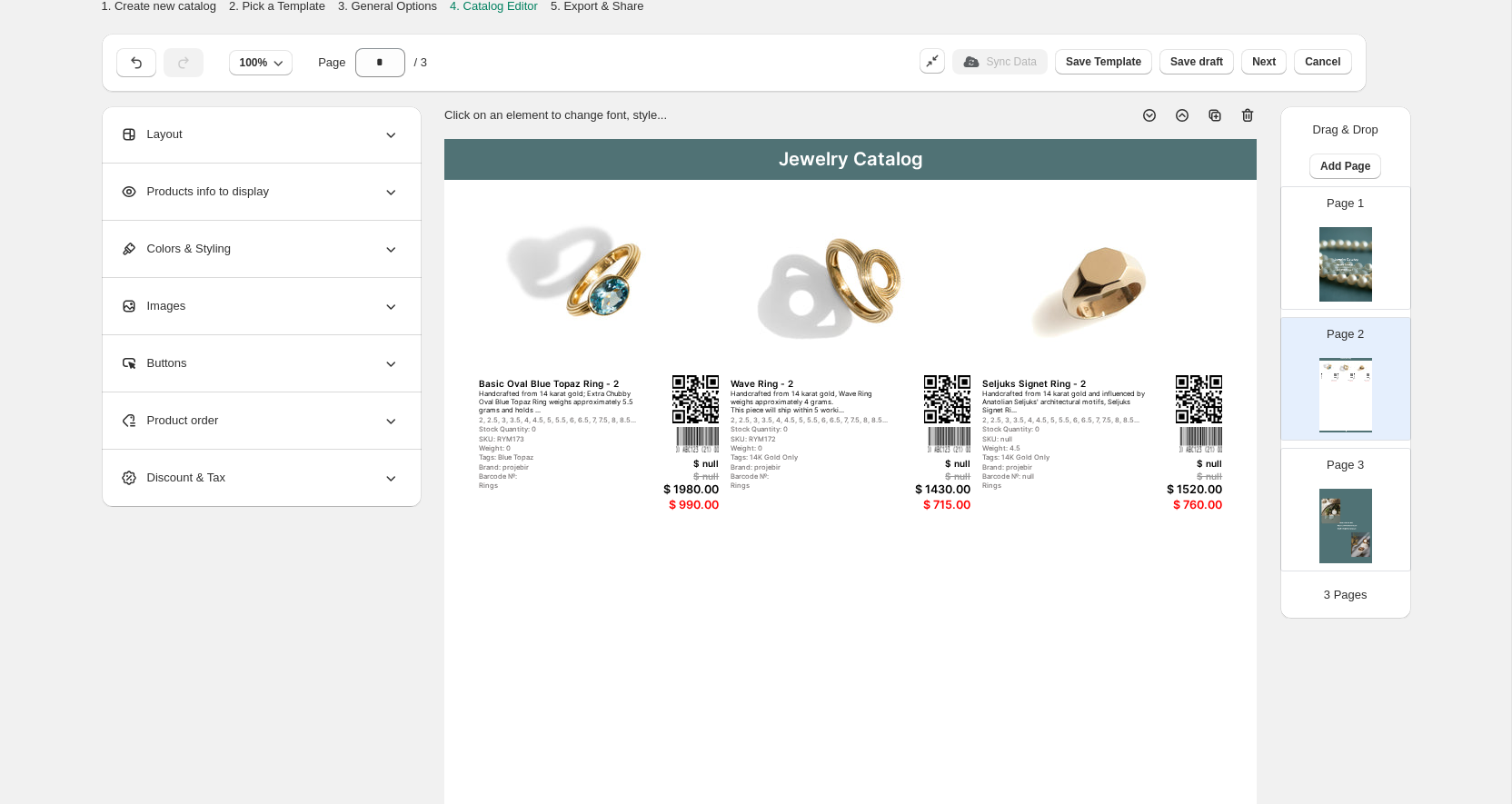 click on "Basic Oval Blue Topaz Ring - 2" at bounding box center (562, 383) 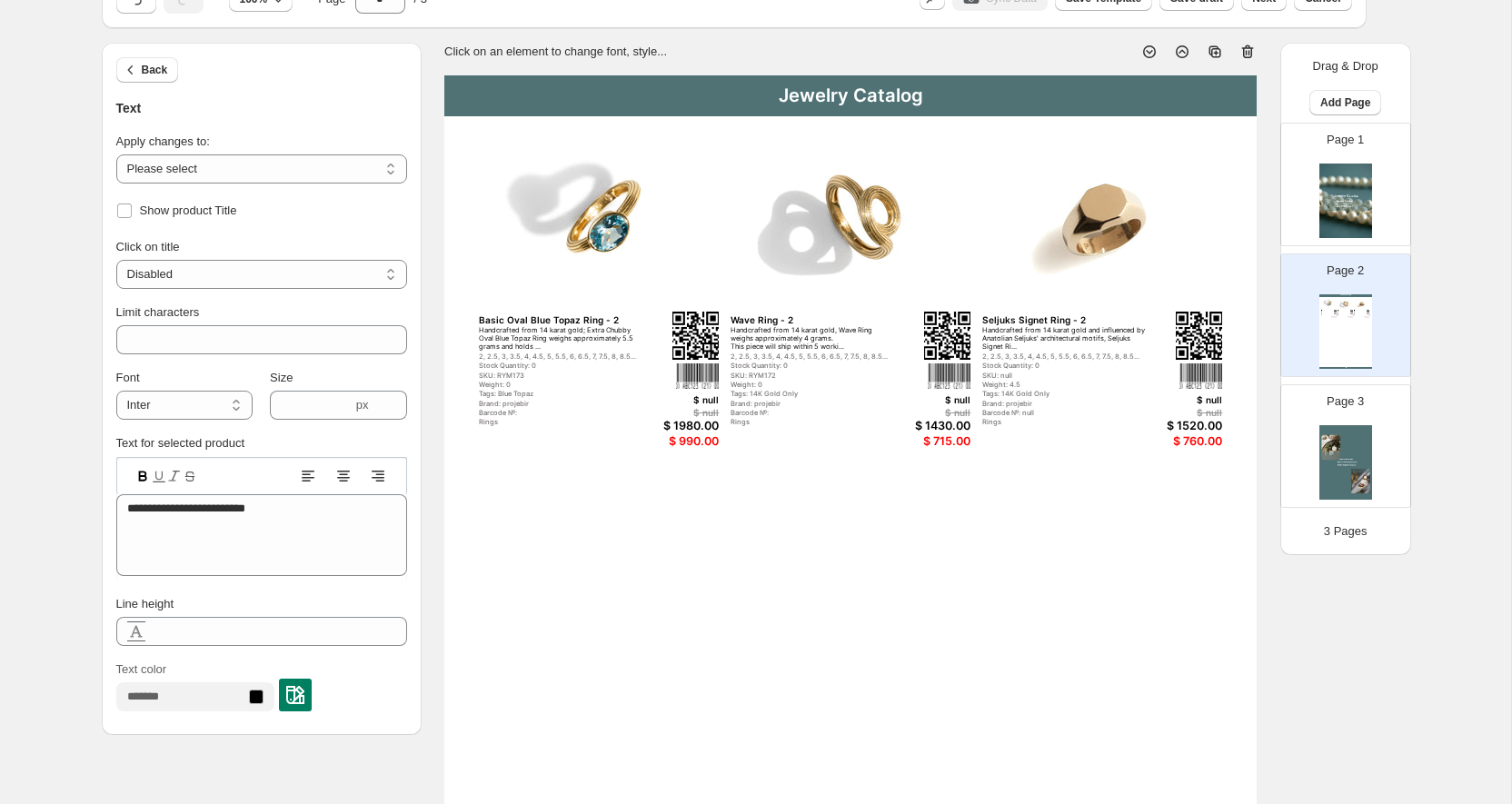 scroll, scrollTop: 75, scrollLeft: 0, axis: vertical 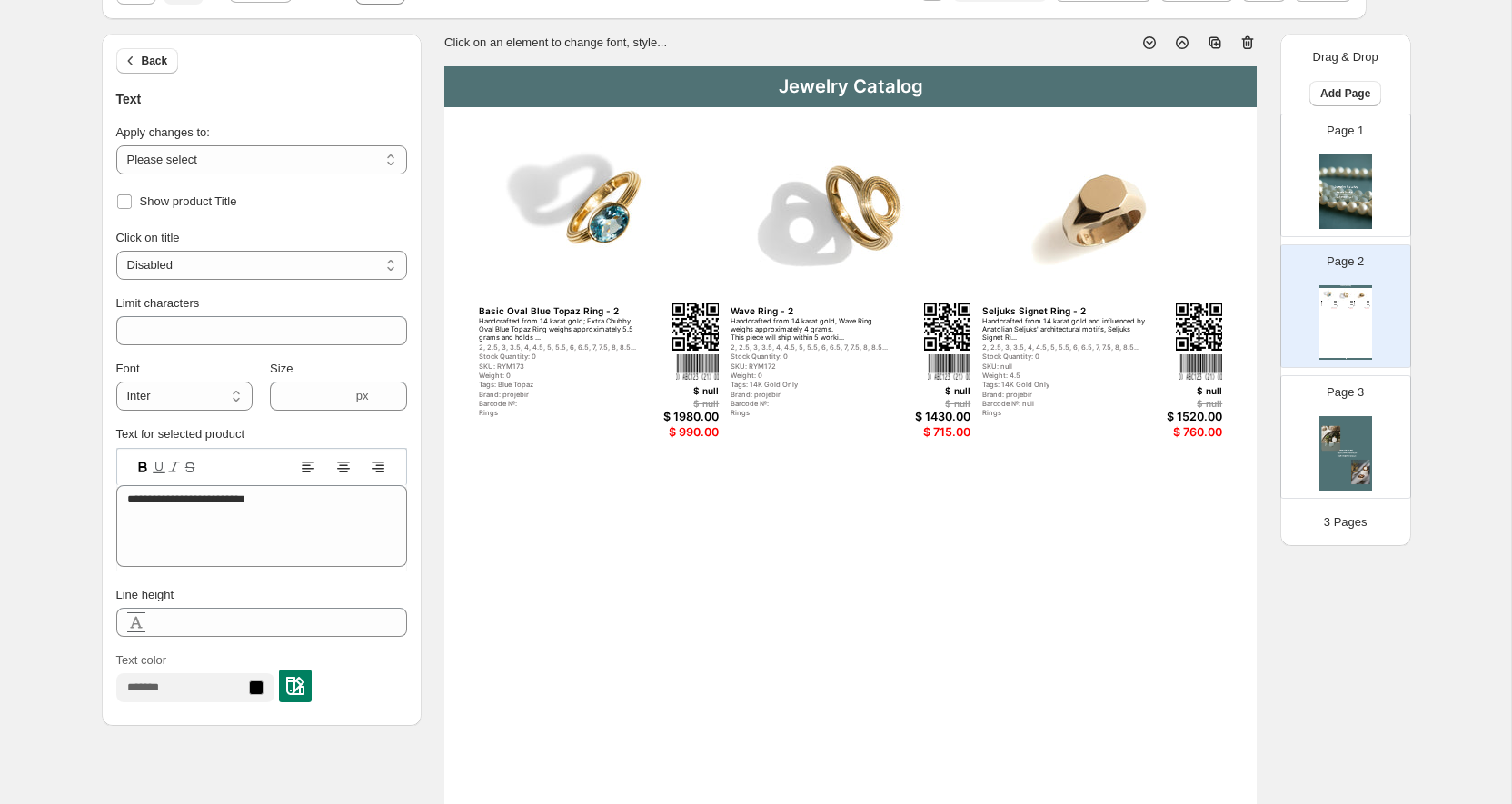 click on "$ 990.00" at bounding box center (676, 432) 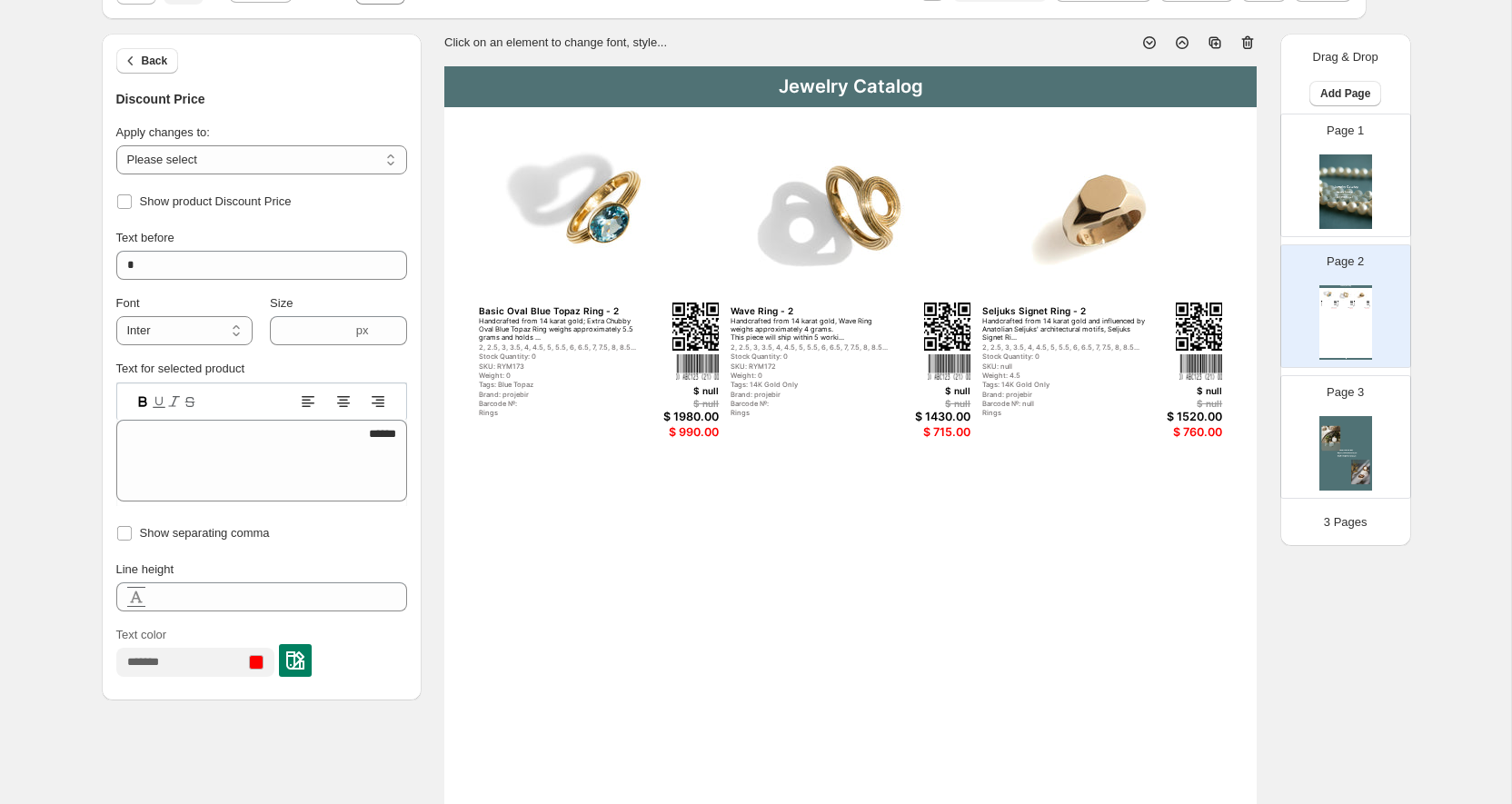 click on "$ 1980.00" at bounding box center (676, 416) 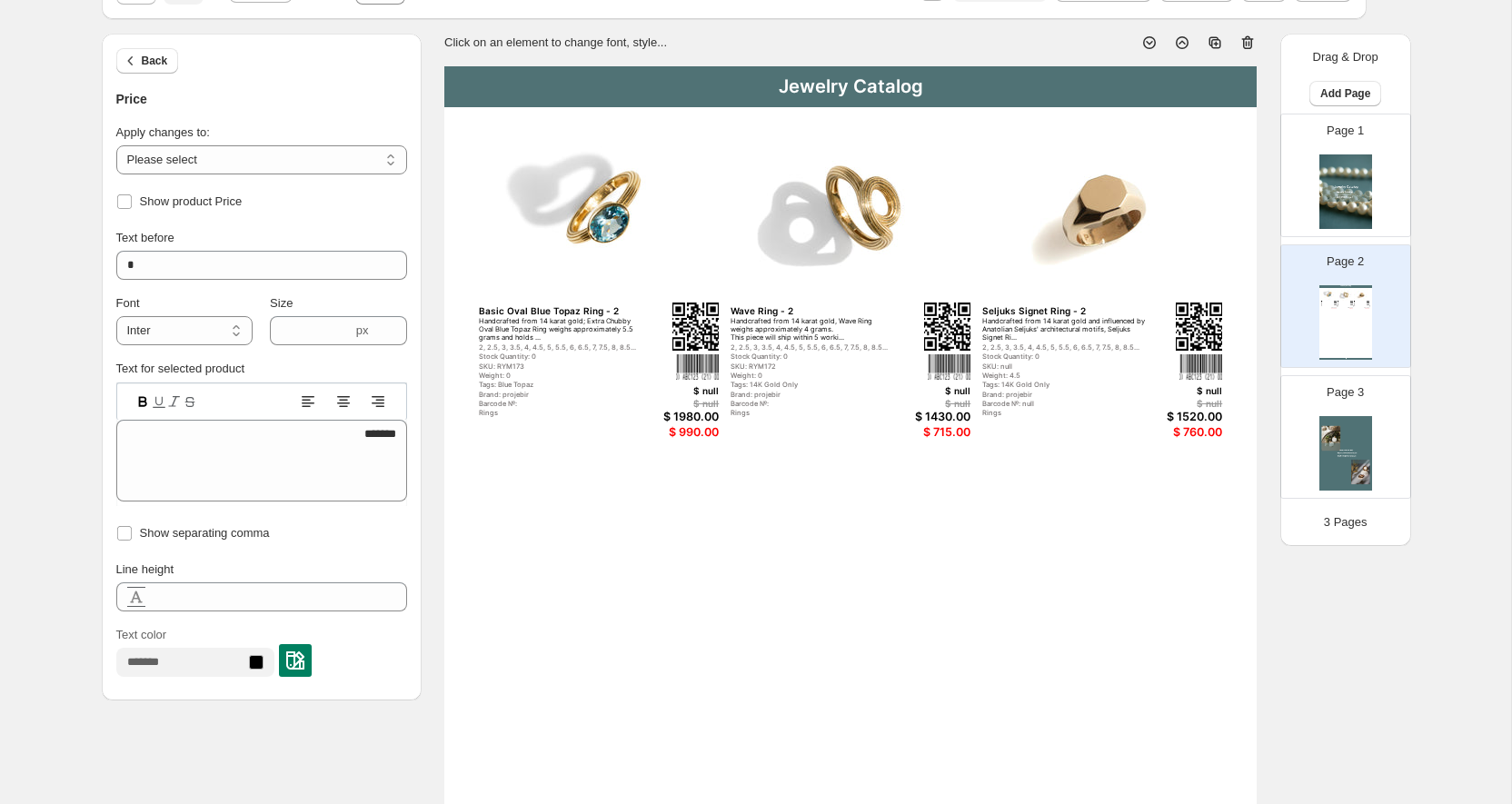 click on "2, 2.5, 3, 3.5, 4, 4.5, 5, 5.5, 6, 6.5, 7, 7.5, 8, 8.5..." at bounding box center (562, 347) 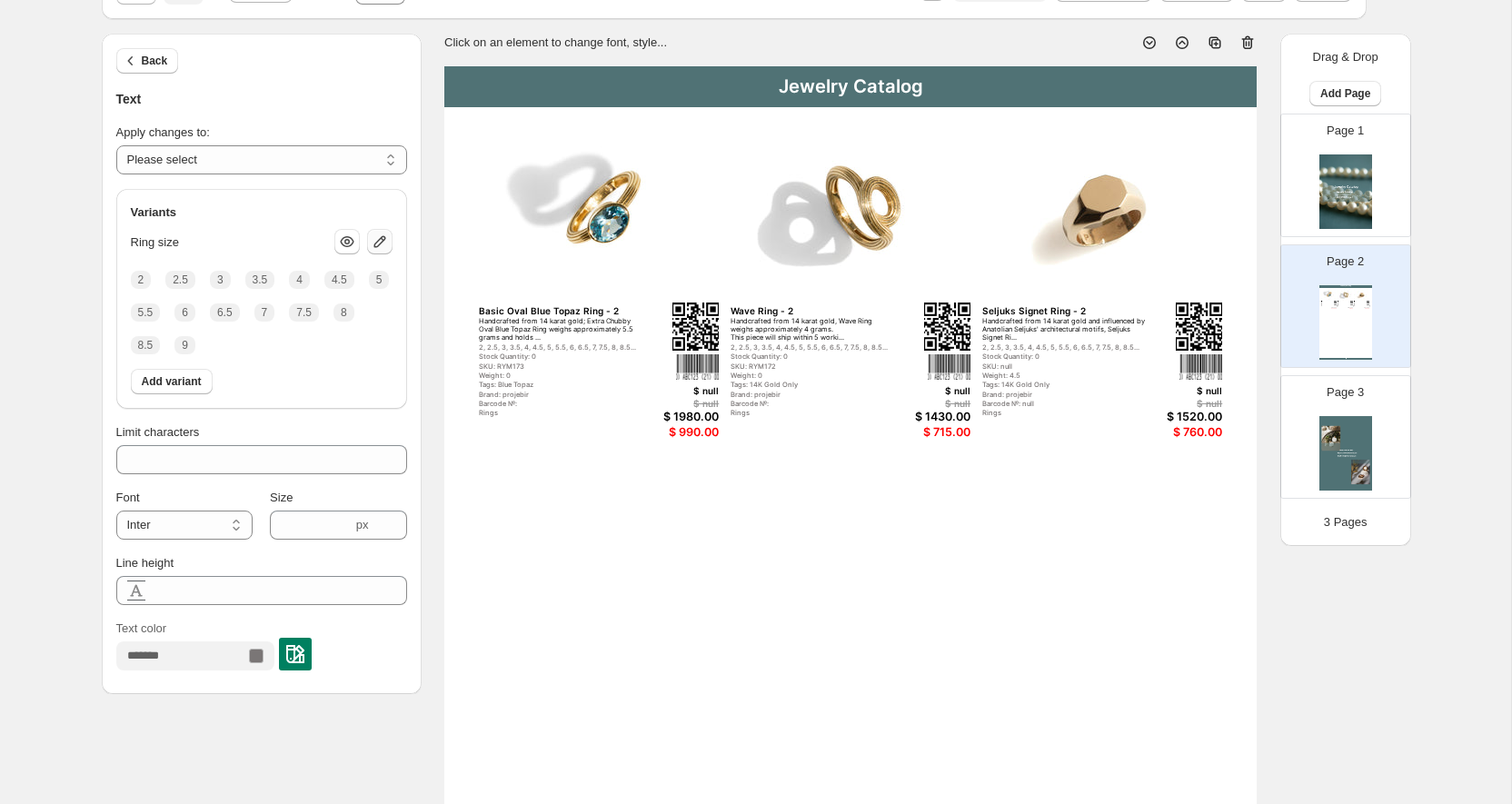 click 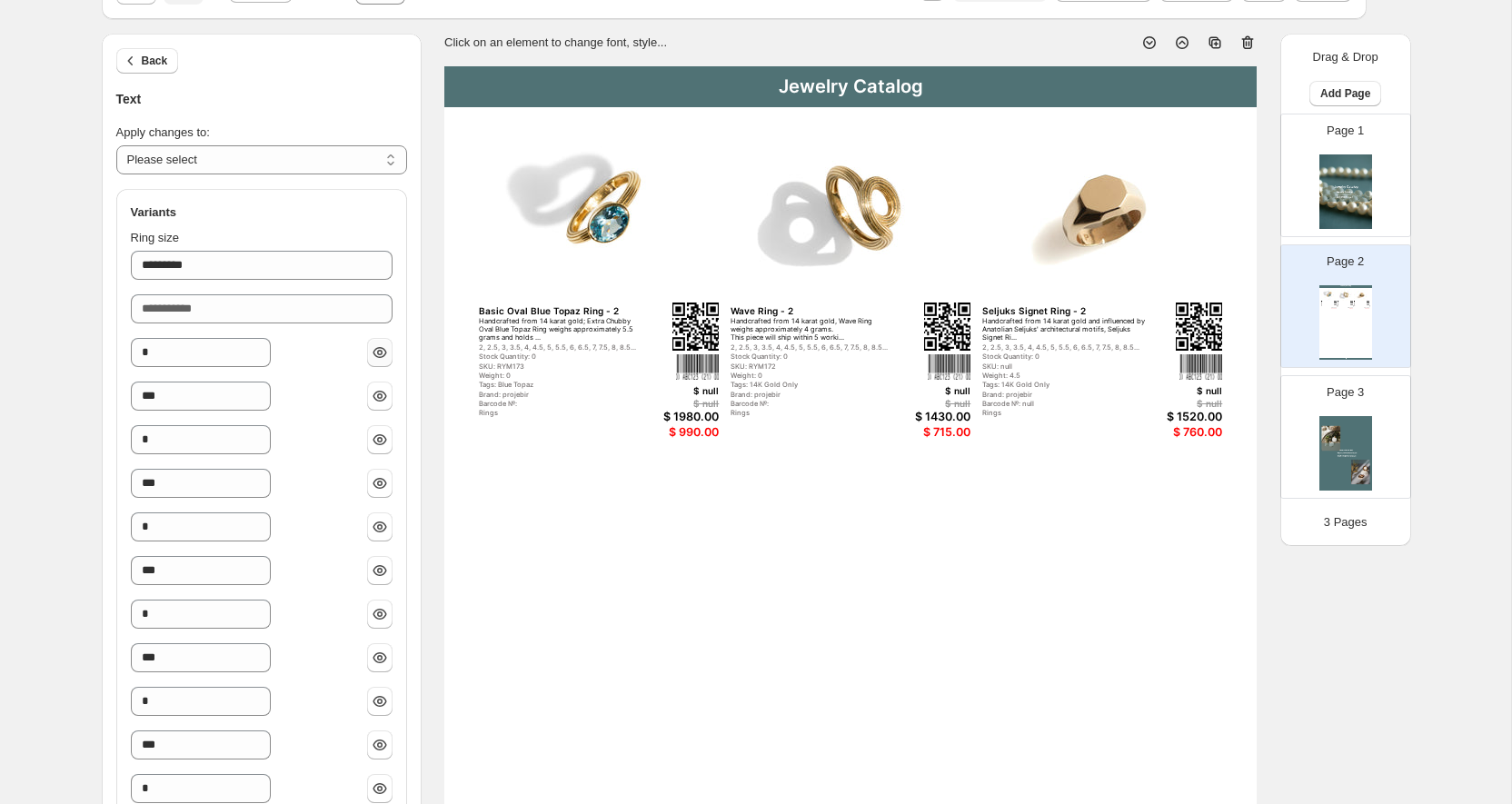 click 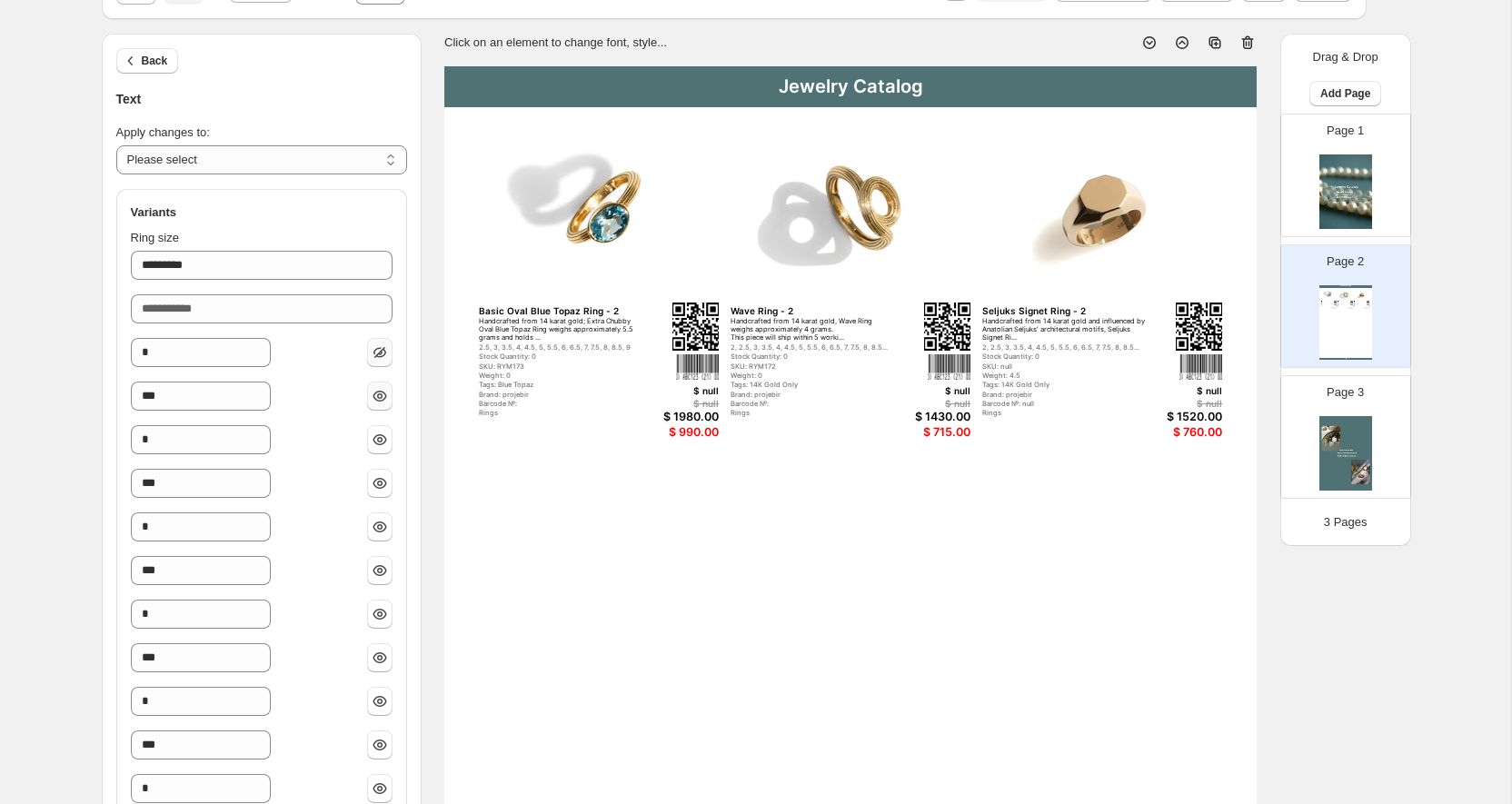 click 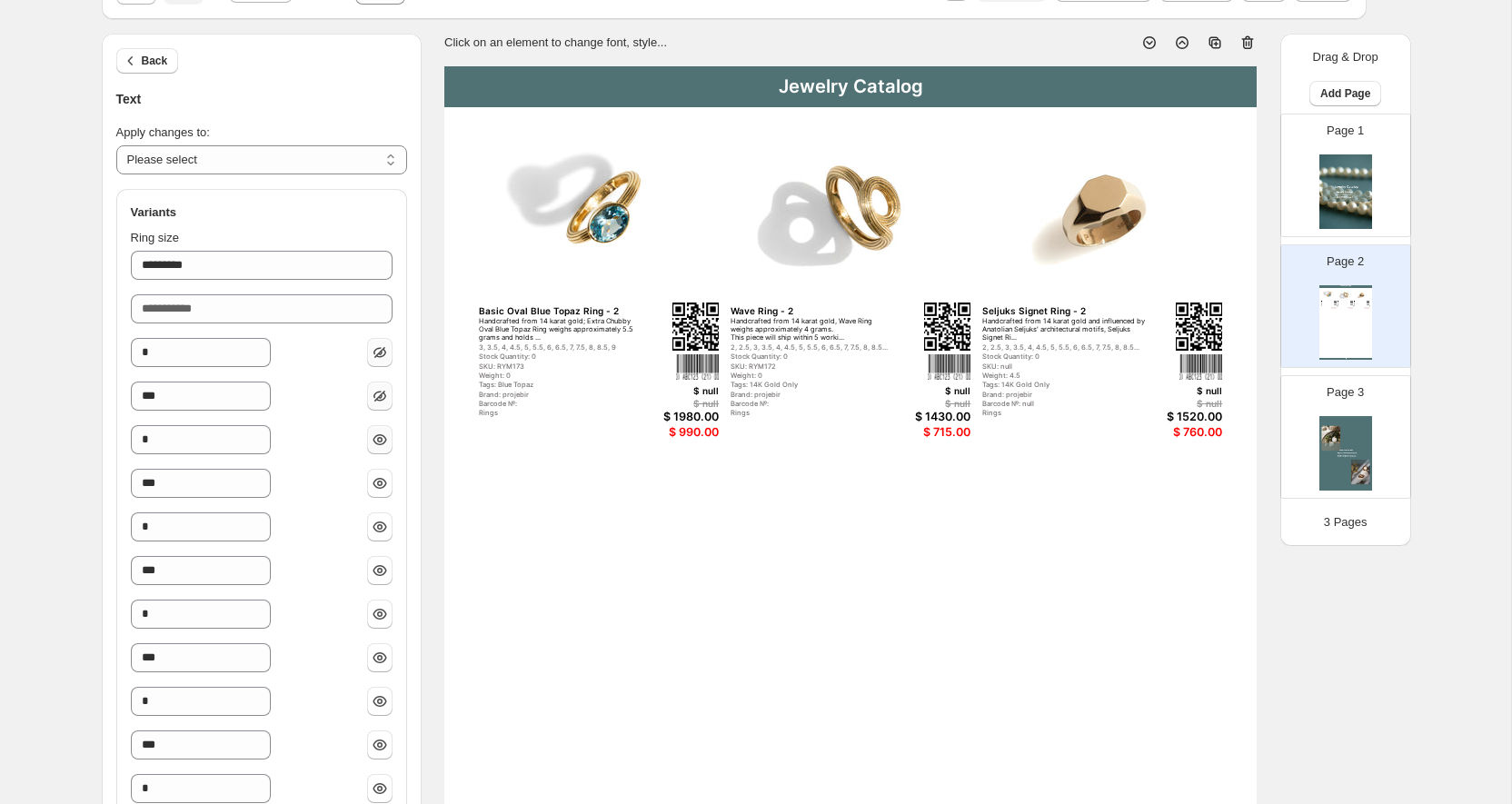 click 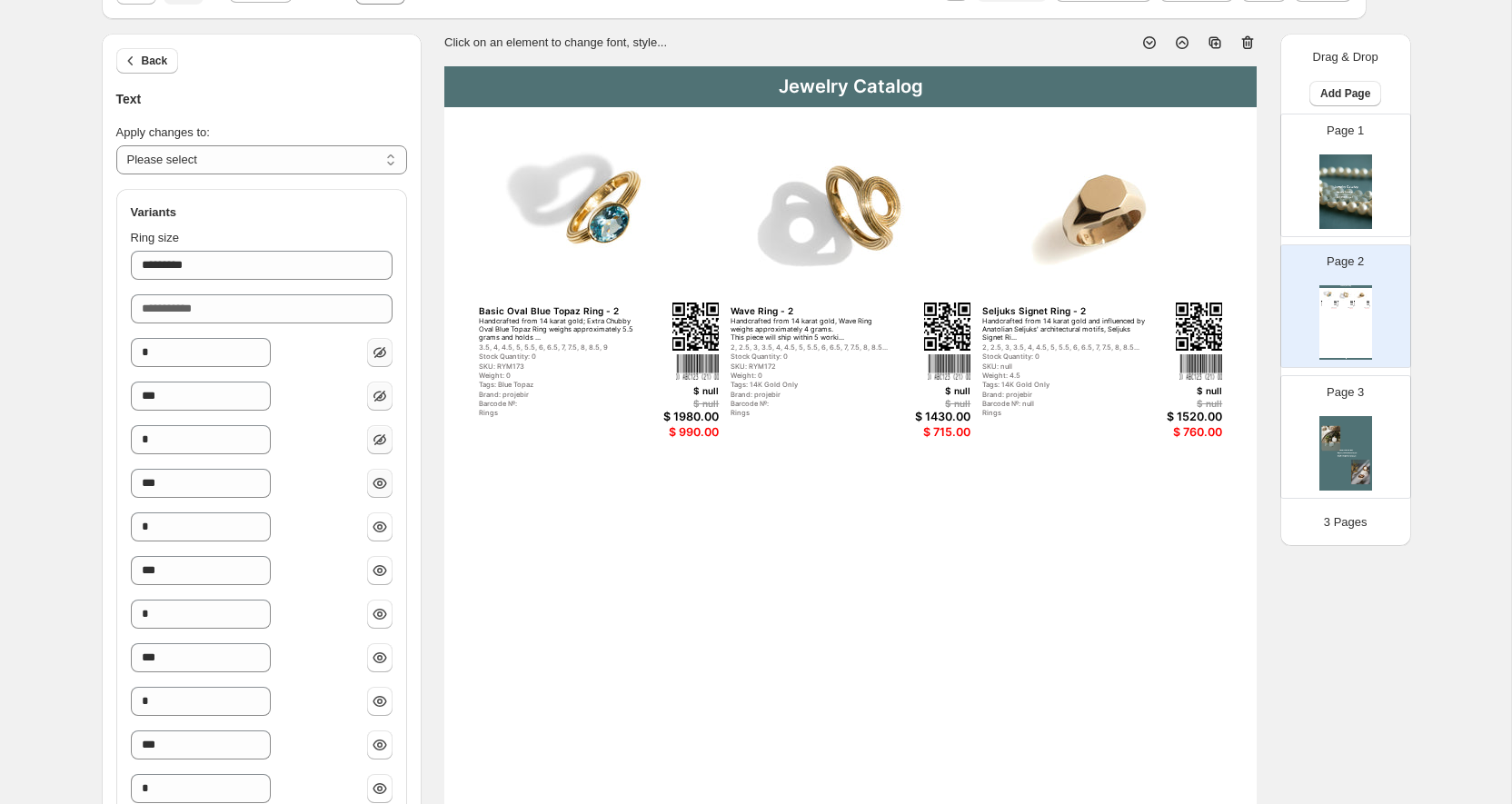 click 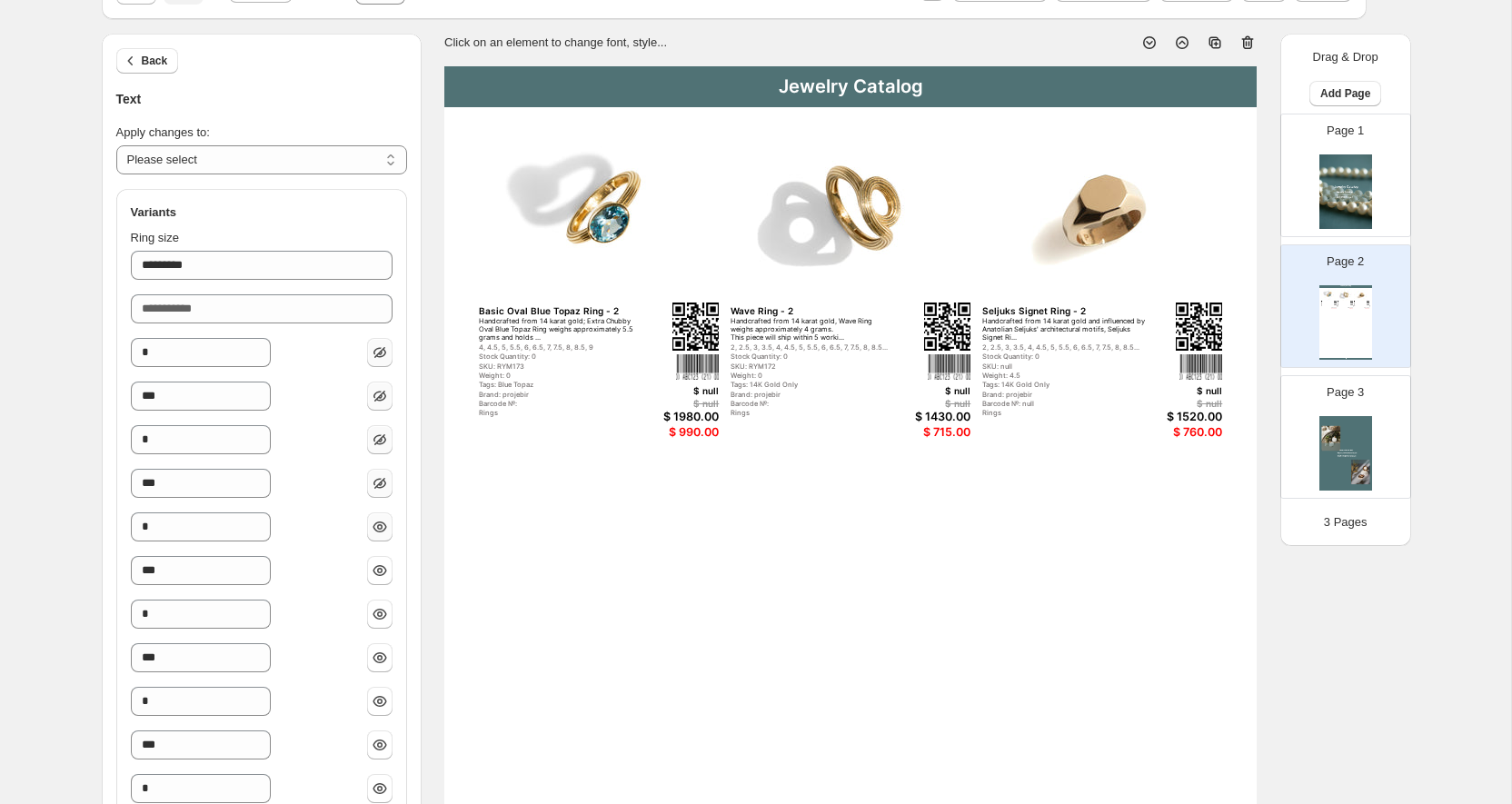 click 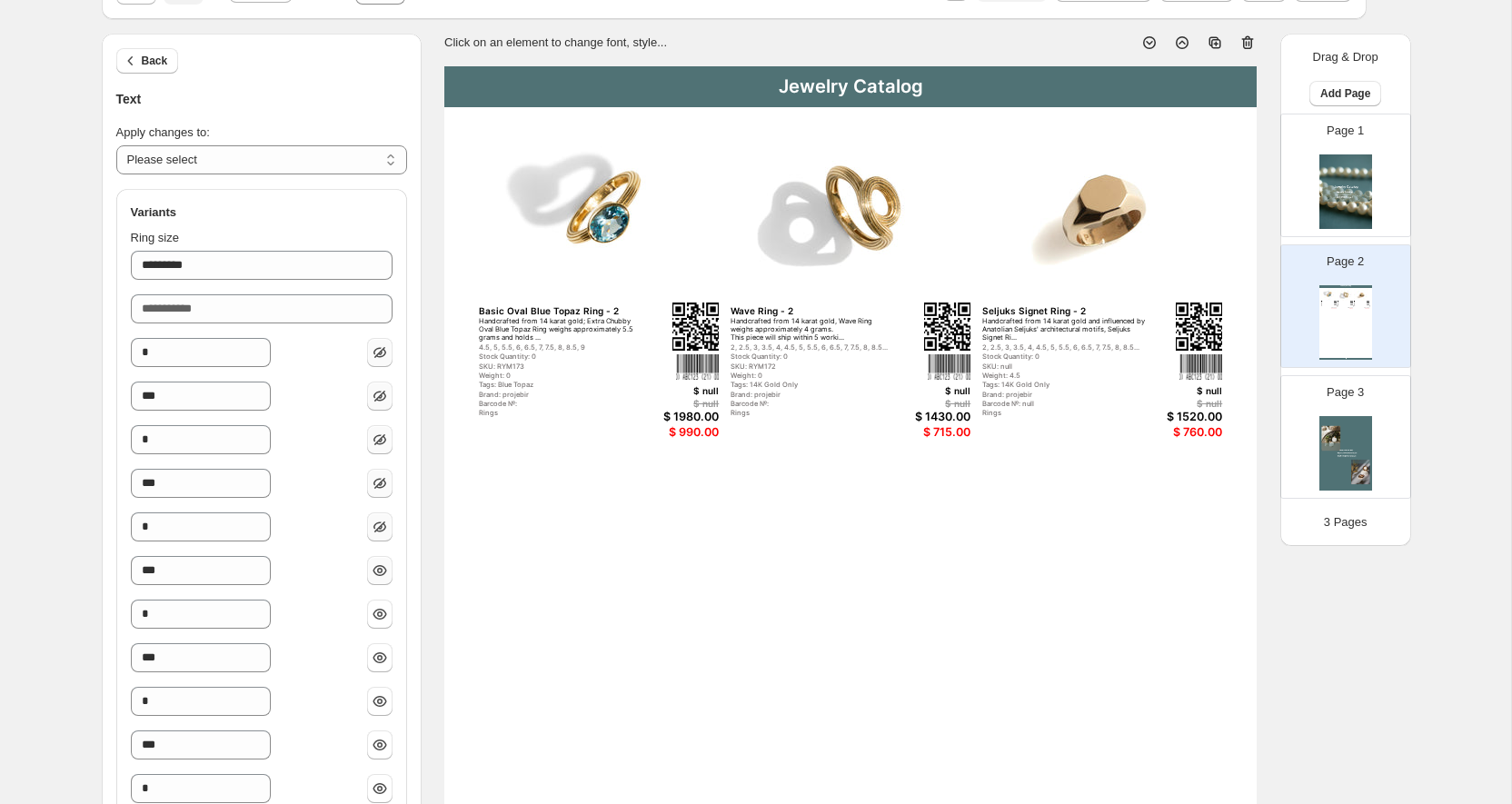 click 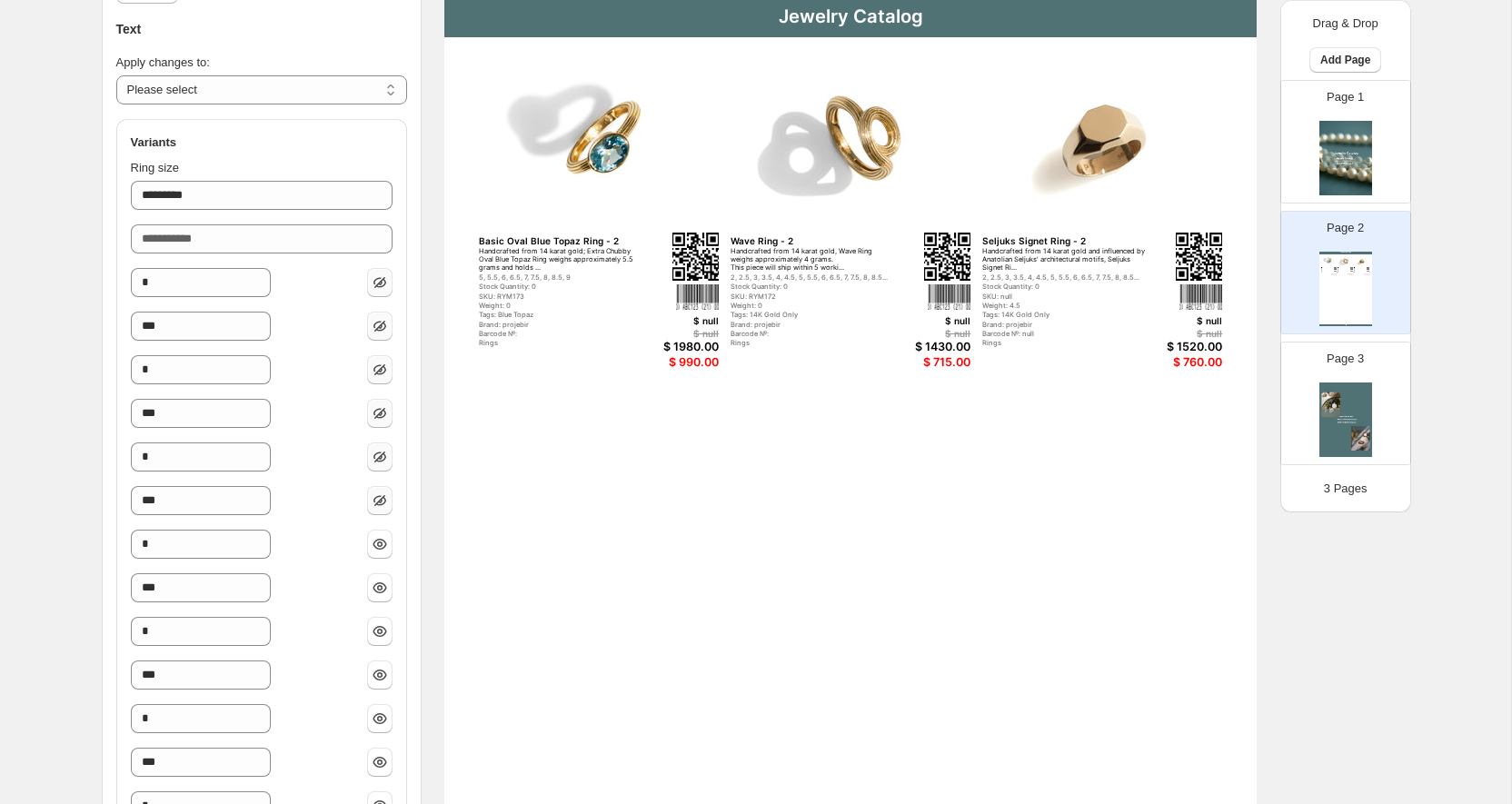 scroll, scrollTop: 146, scrollLeft: 0, axis: vertical 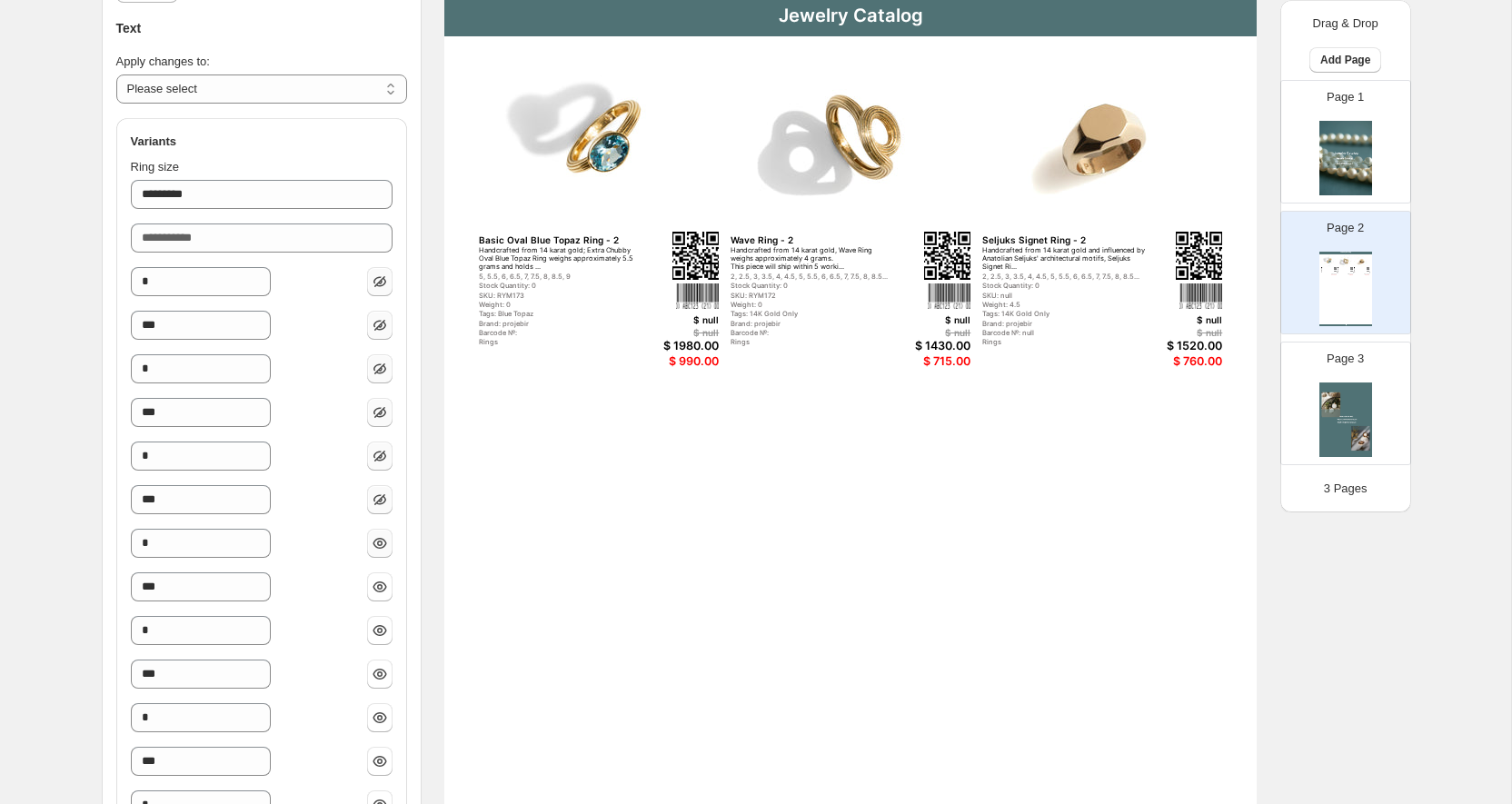 click 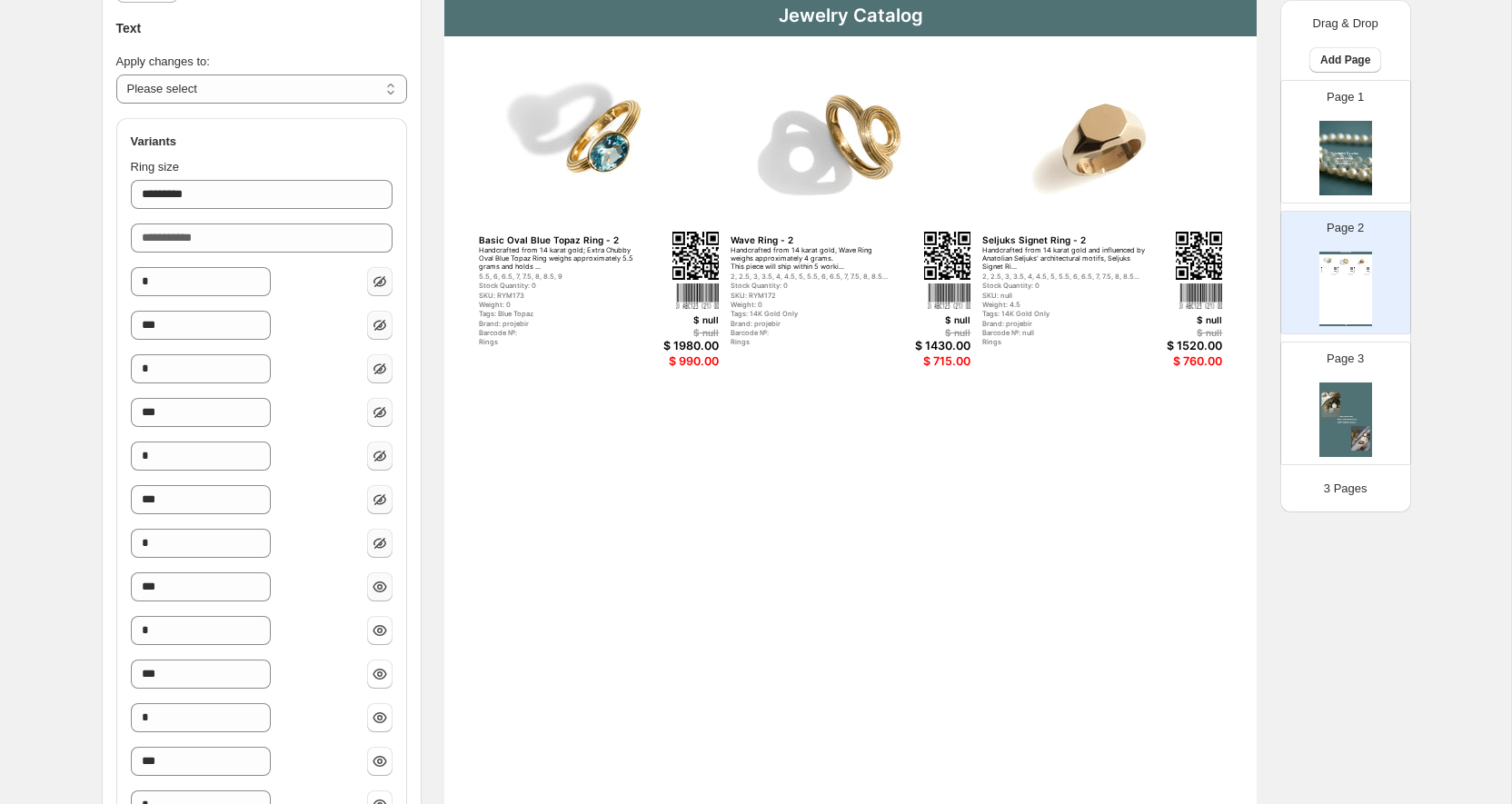 click 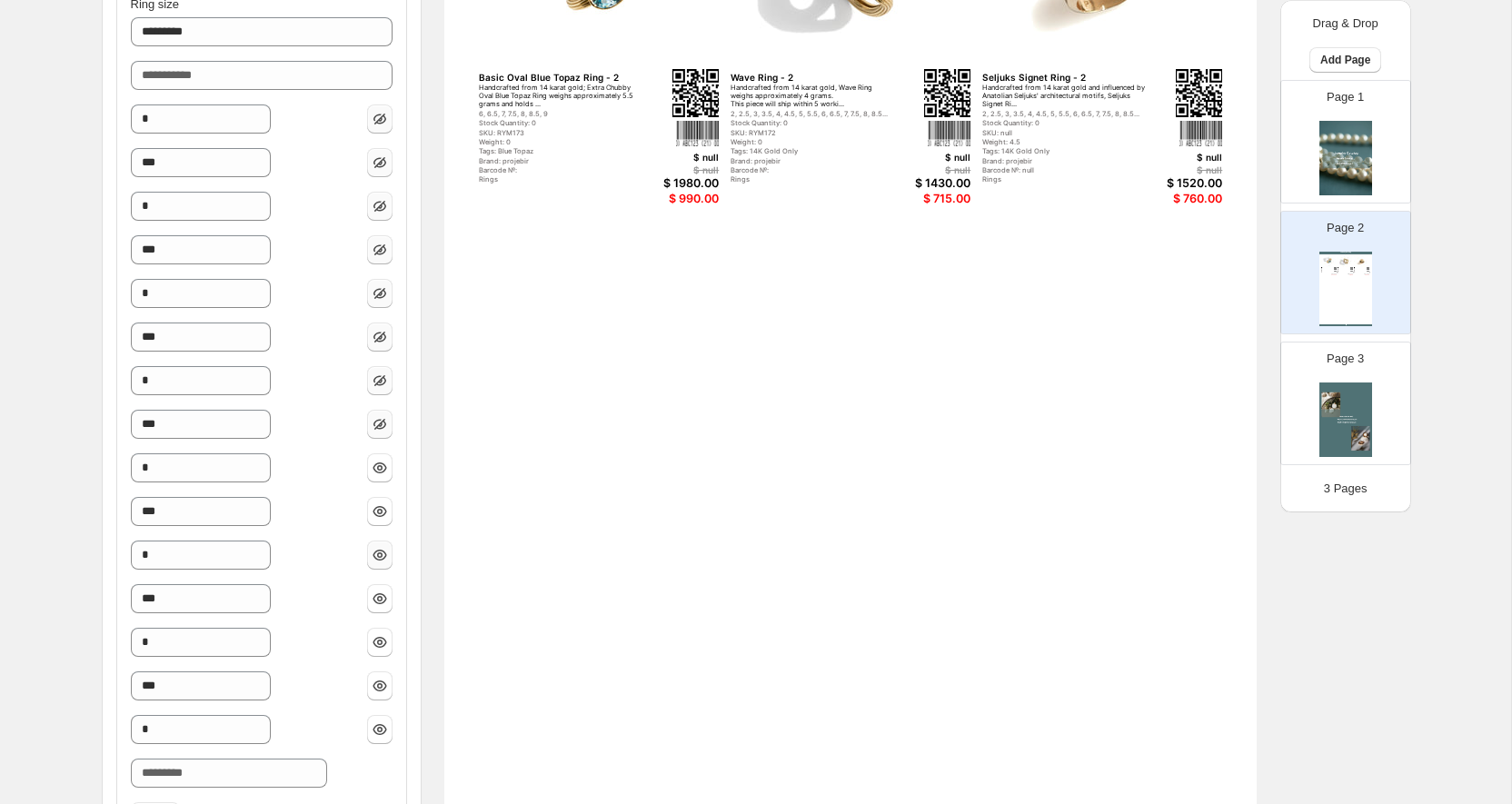 scroll, scrollTop: 313, scrollLeft: 0, axis: vertical 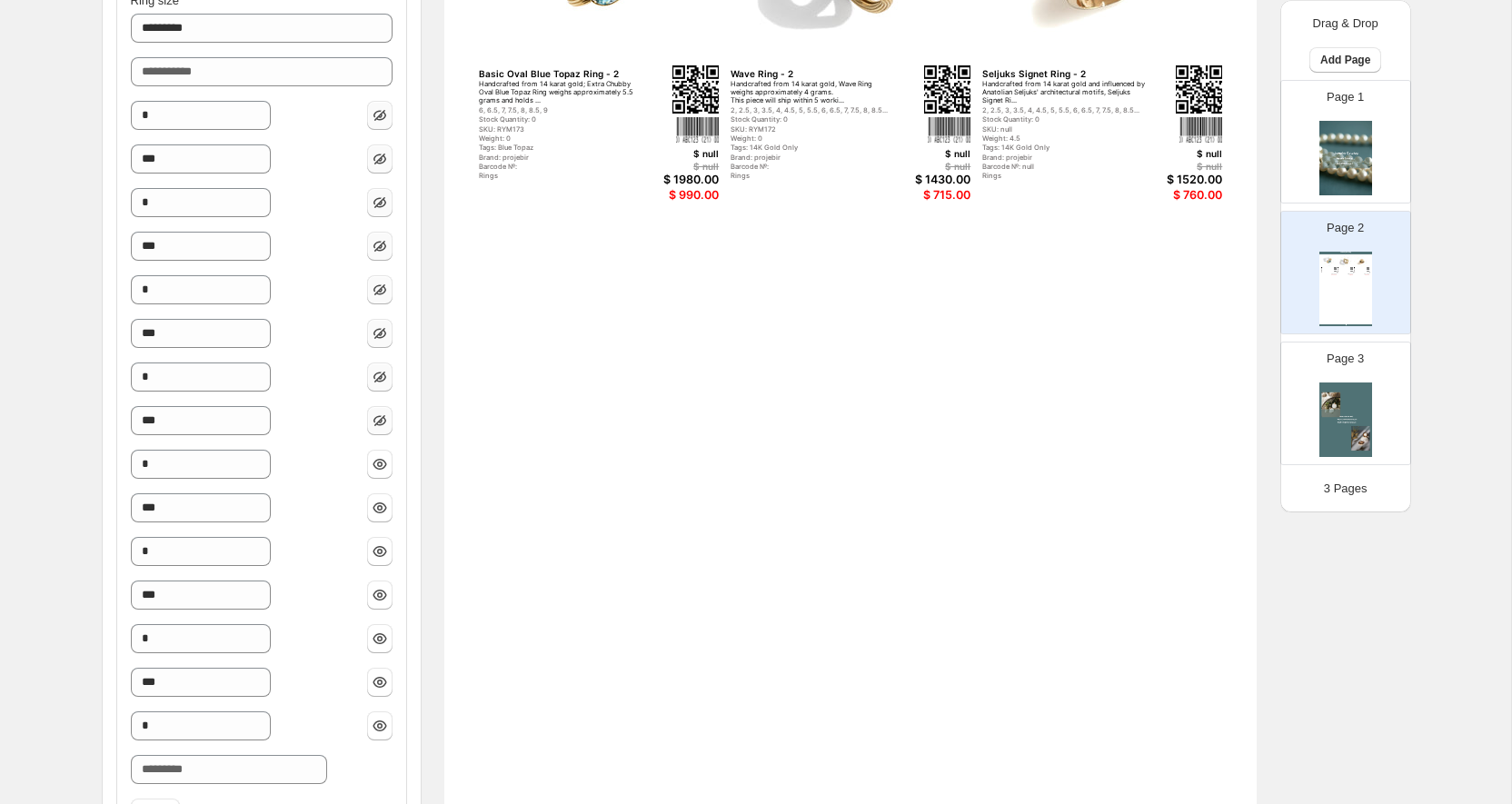 click 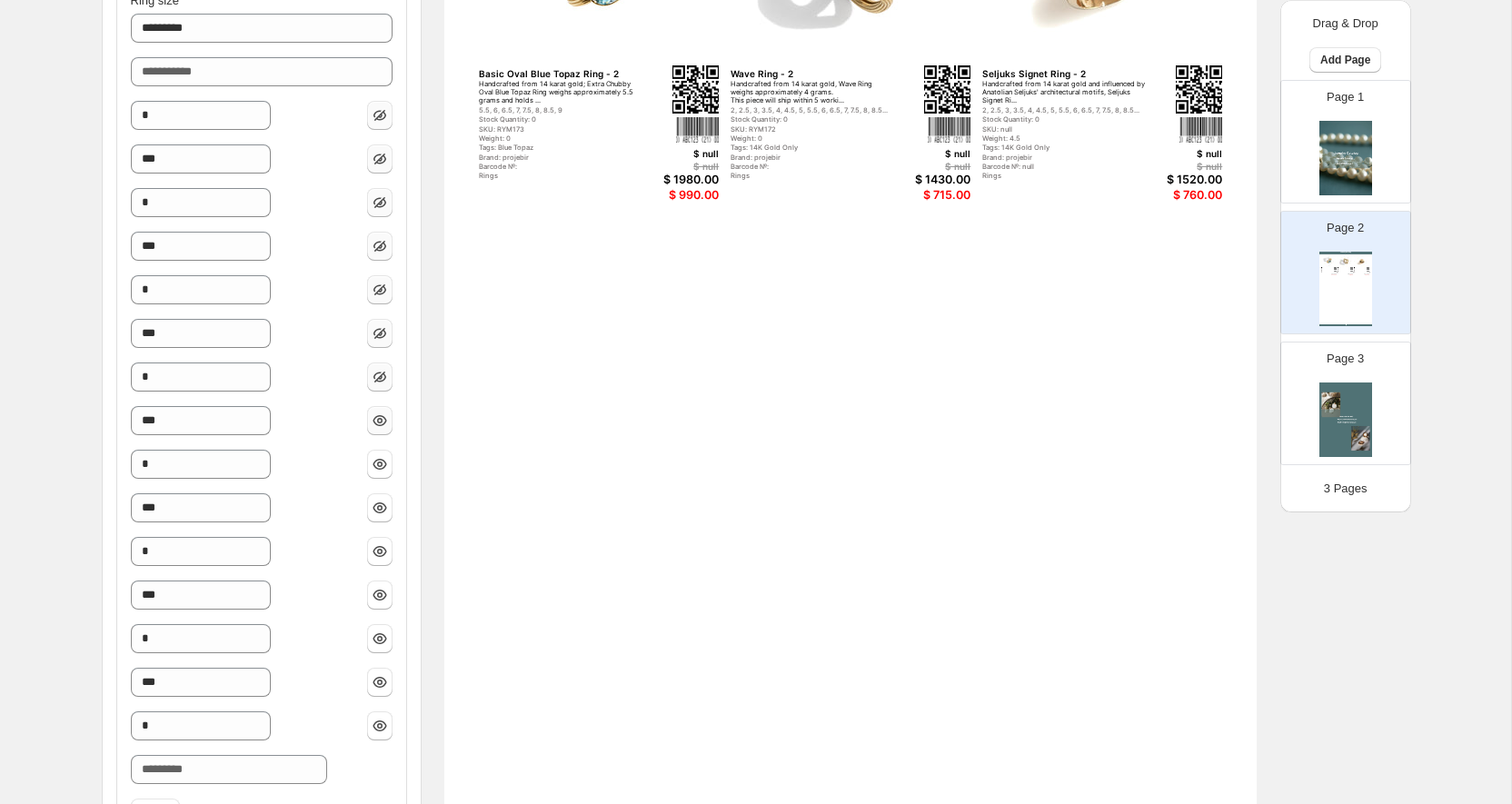 click 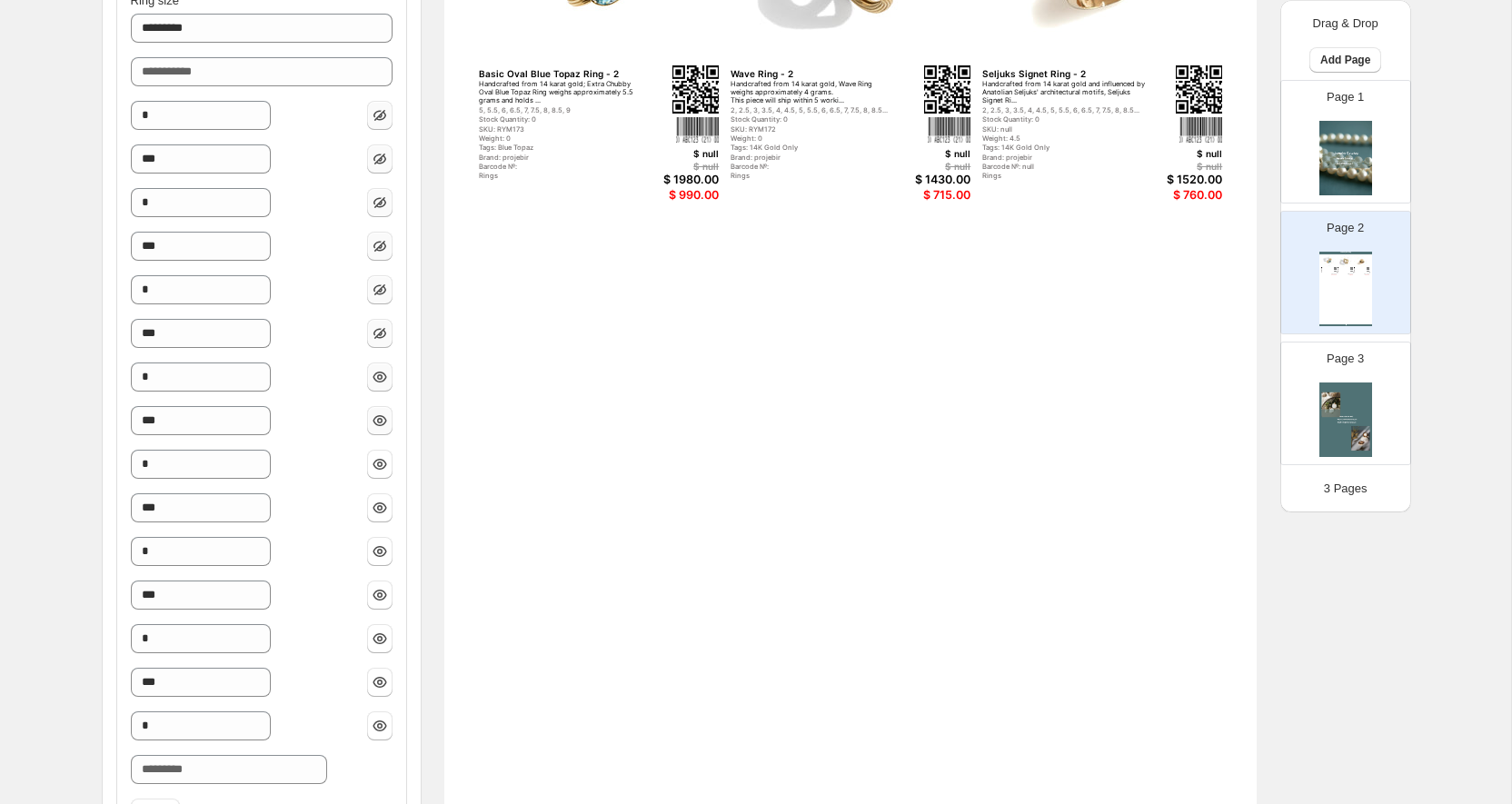 click 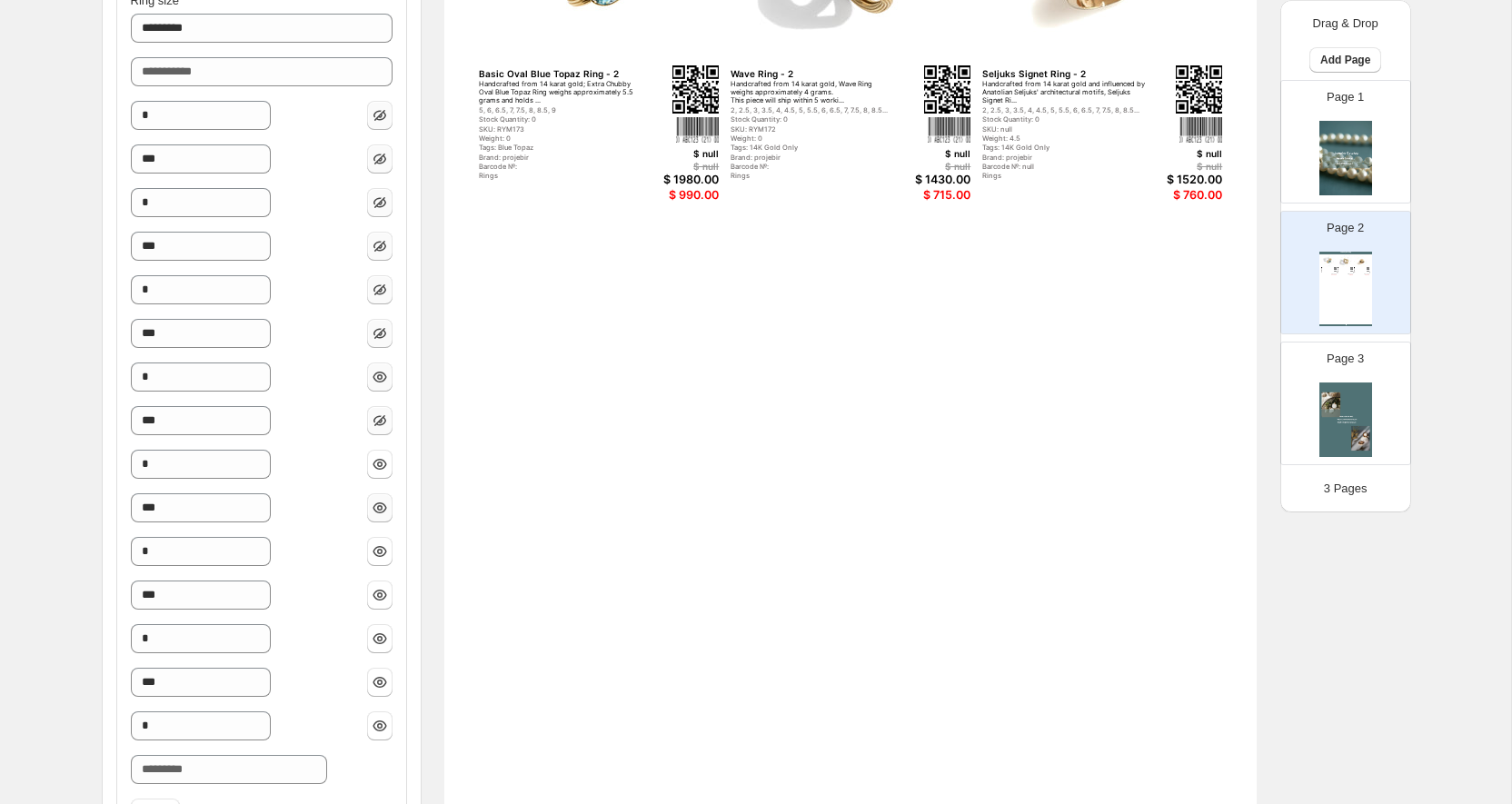 click 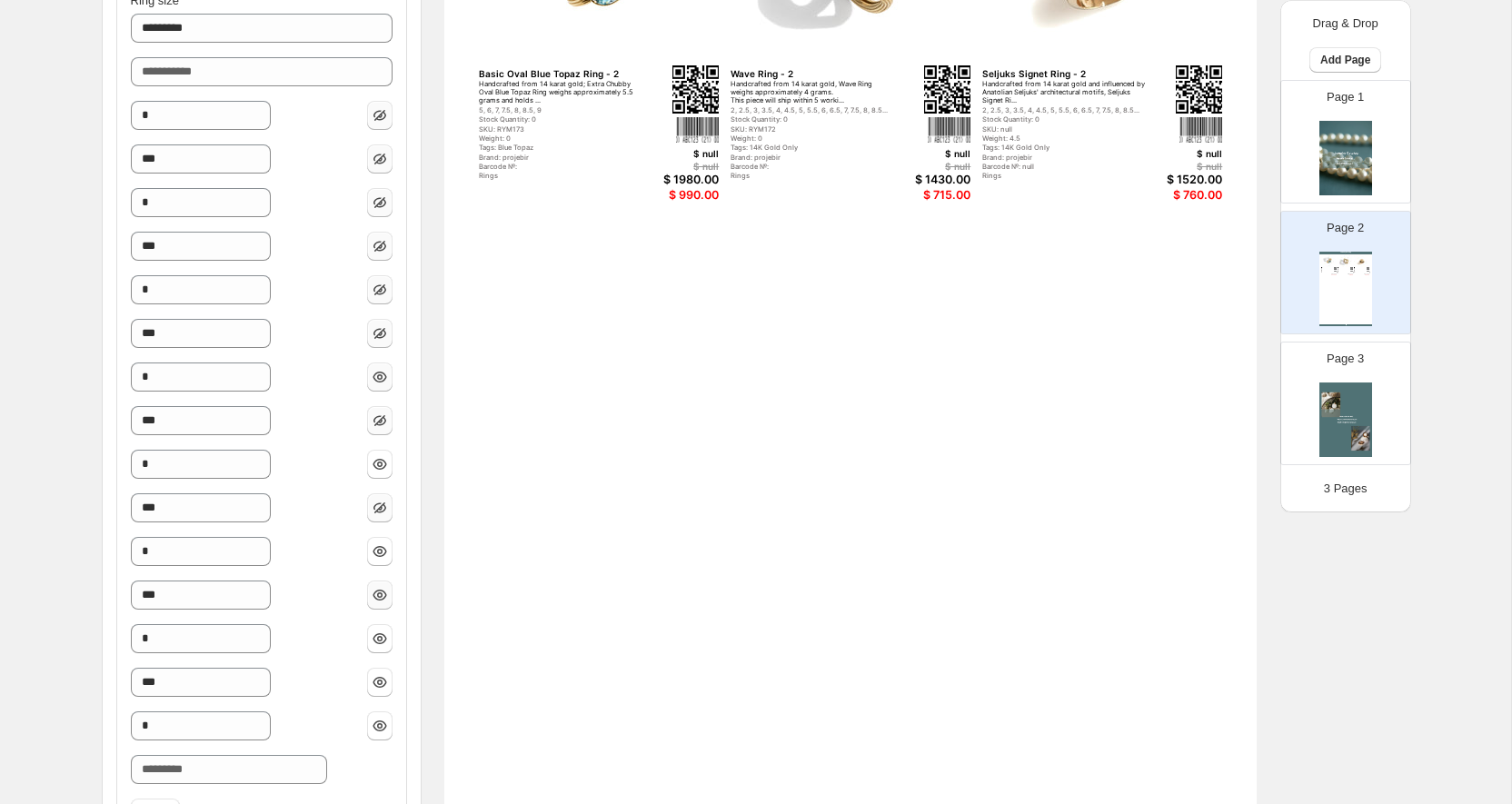 click 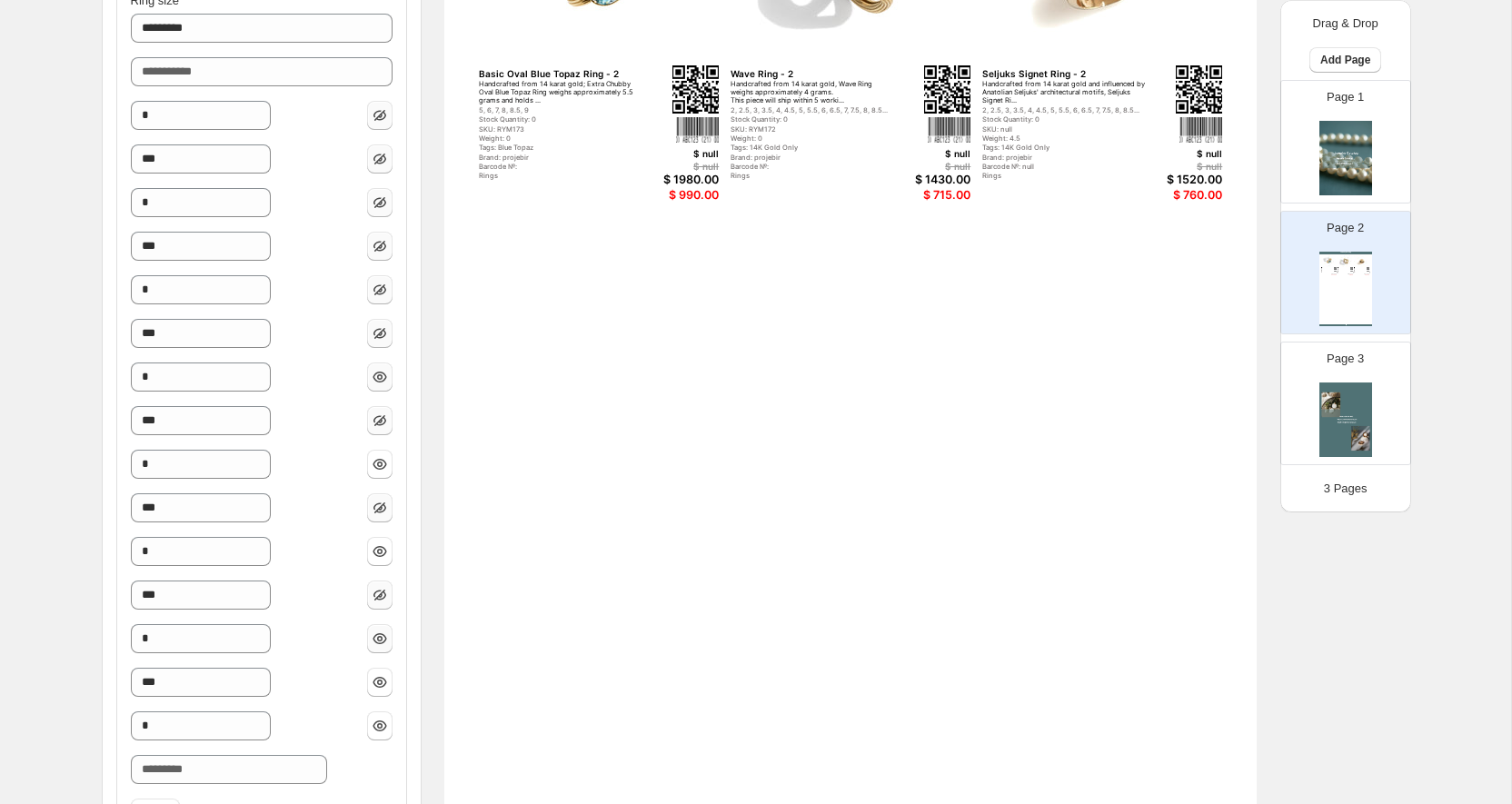 click 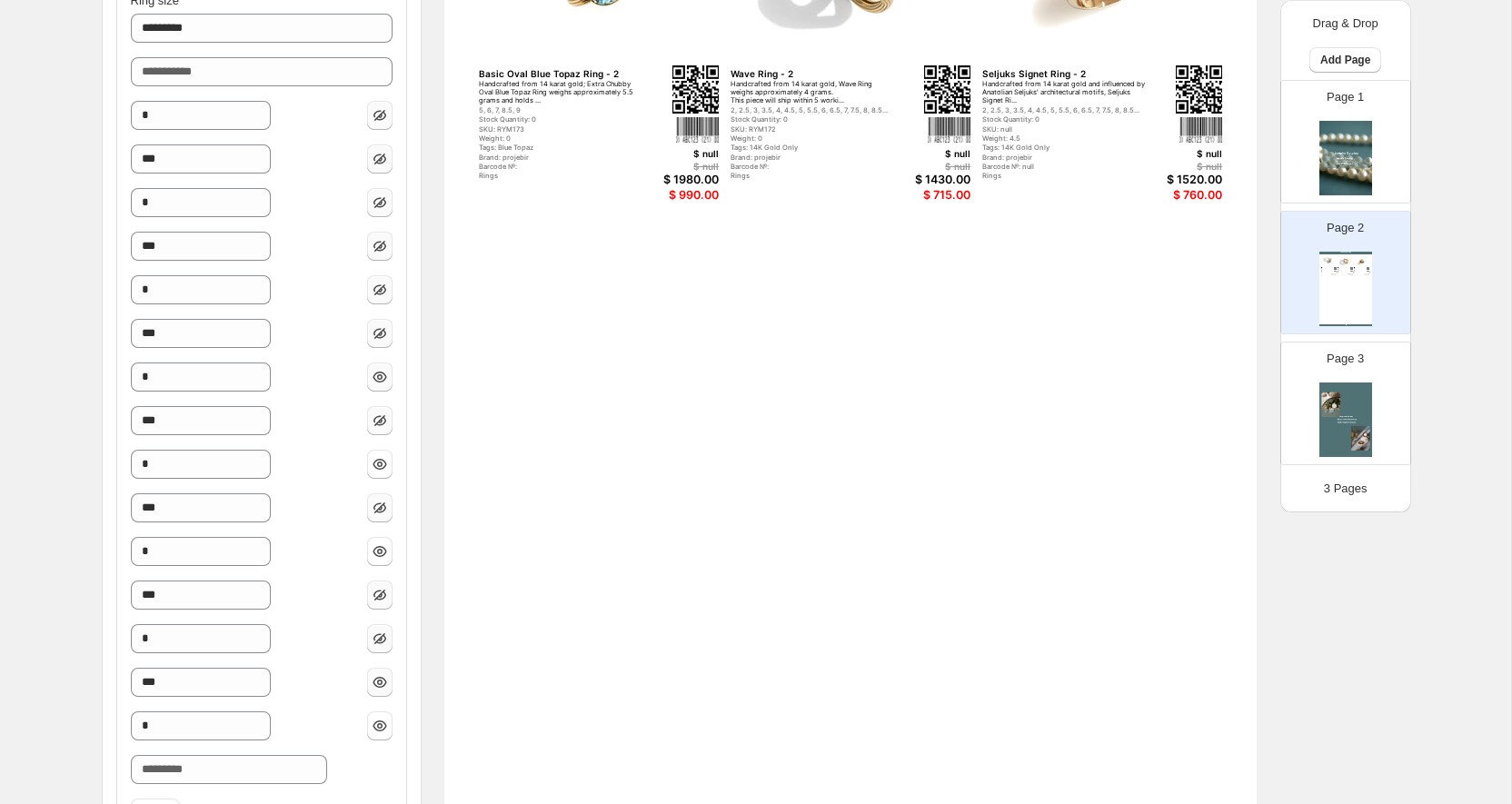 click at bounding box center (380, 682) 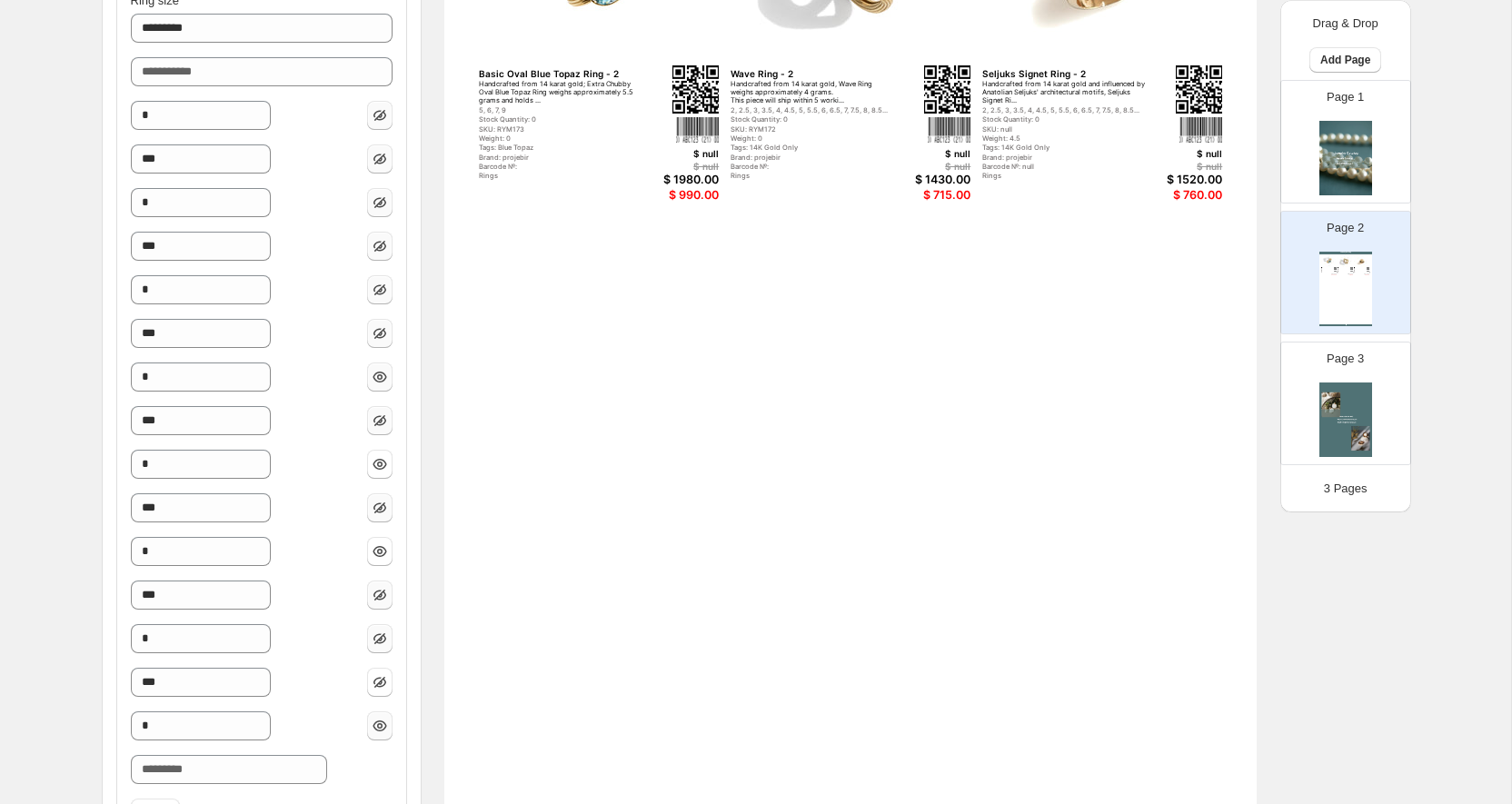 click 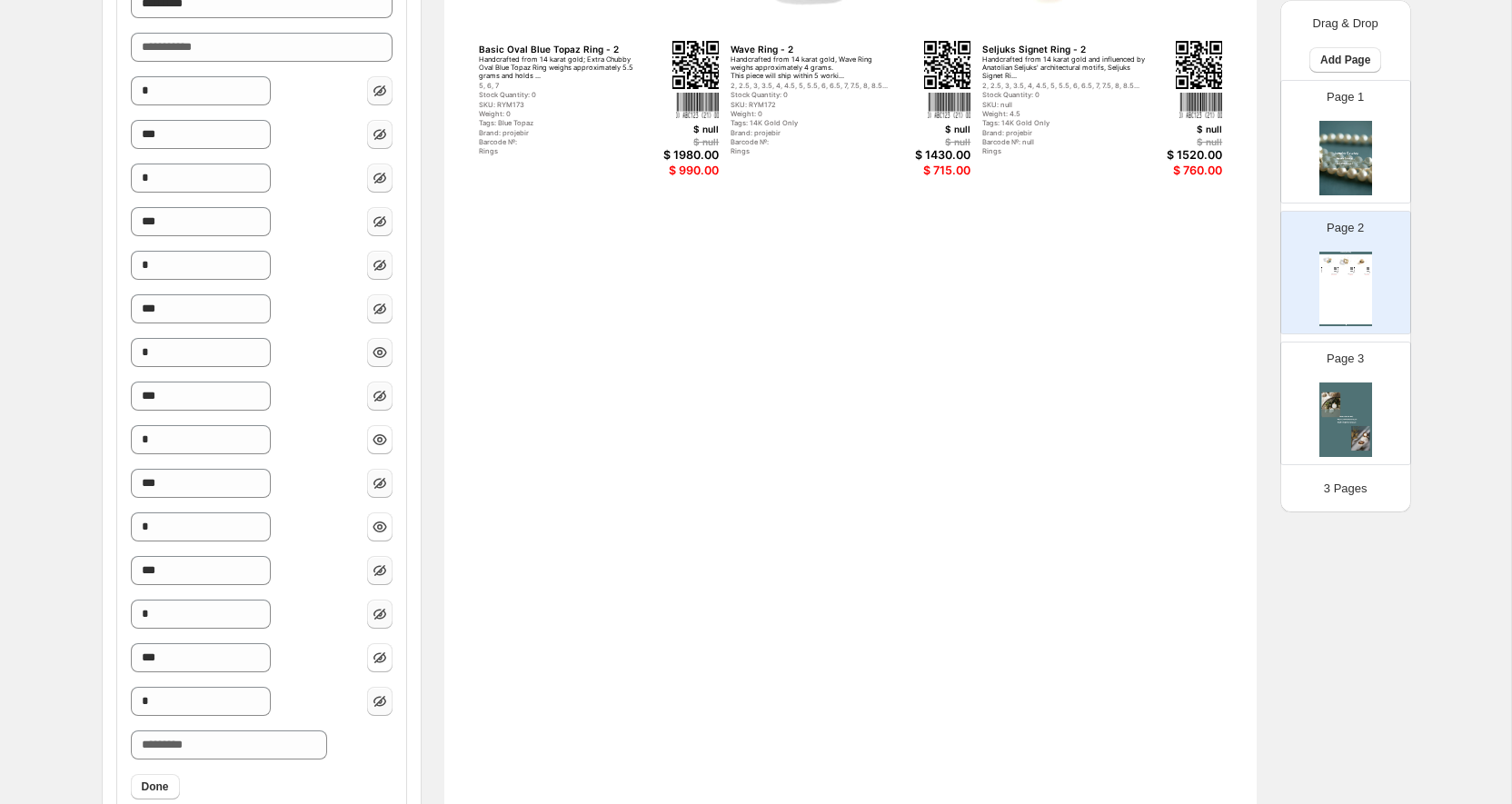 scroll, scrollTop: 0, scrollLeft: 0, axis: both 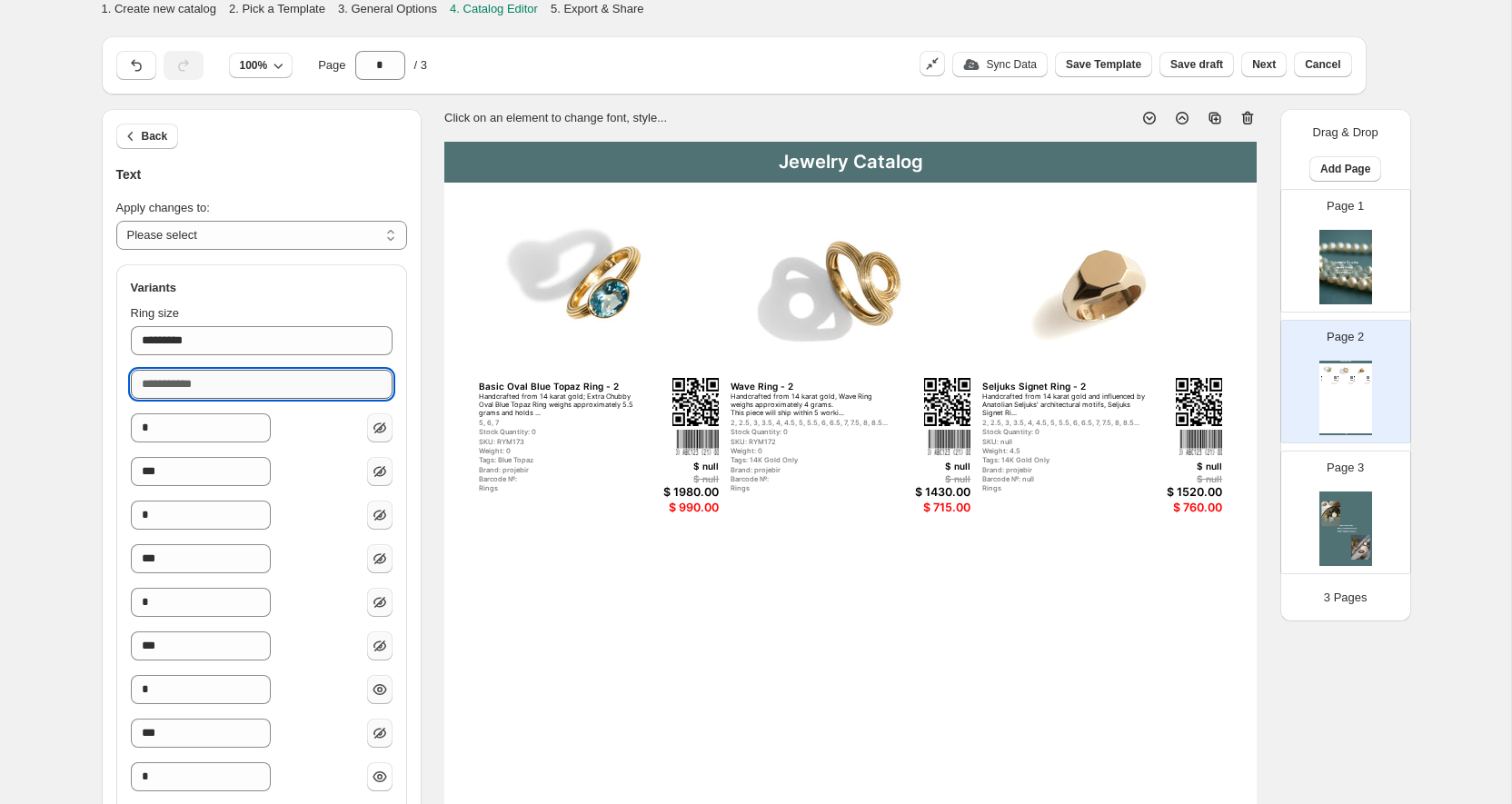 click on "Ring size" at bounding box center (262, 384) 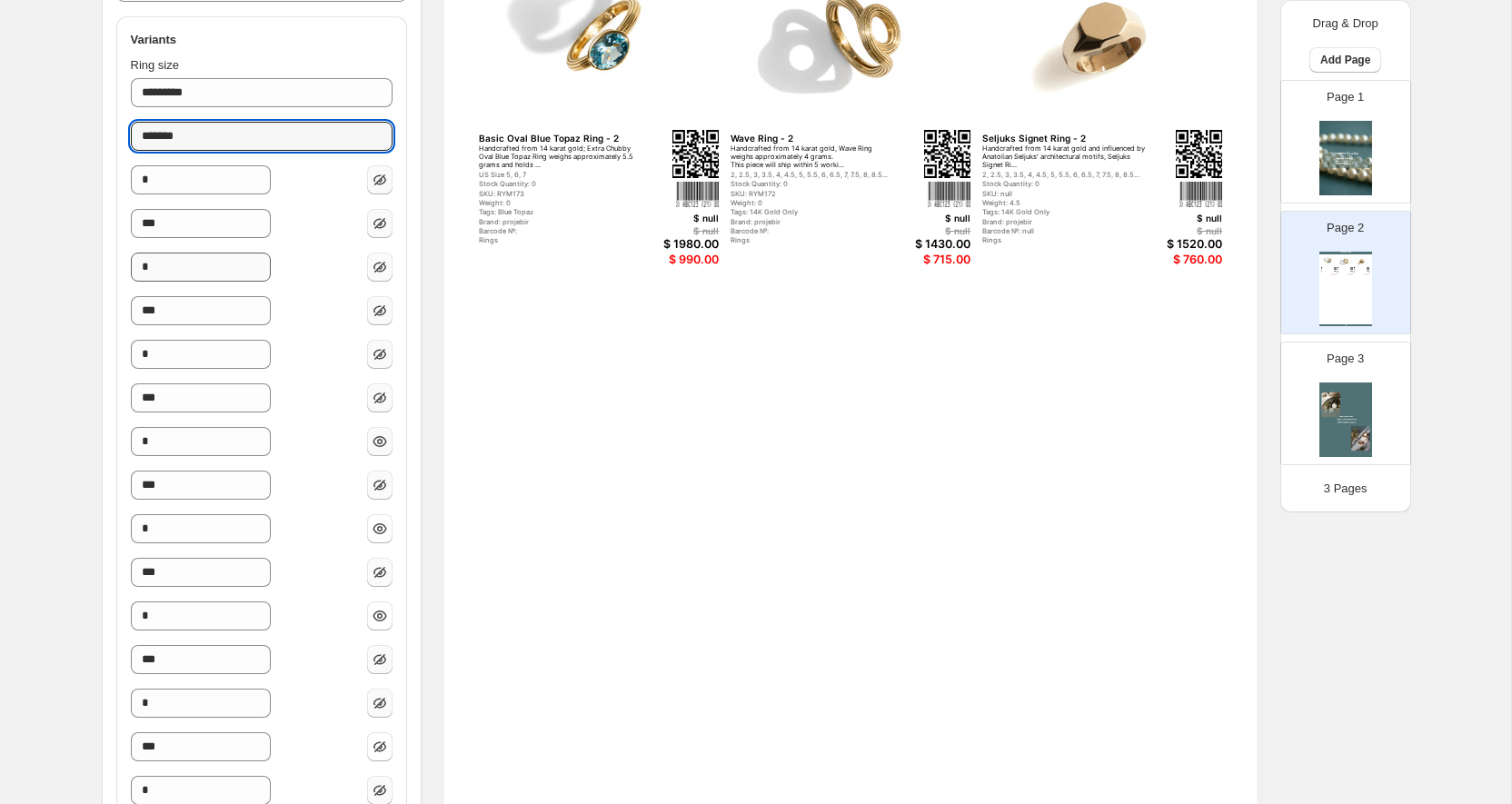 scroll, scrollTop: 293, scrollLeft: 0, axis: vertical 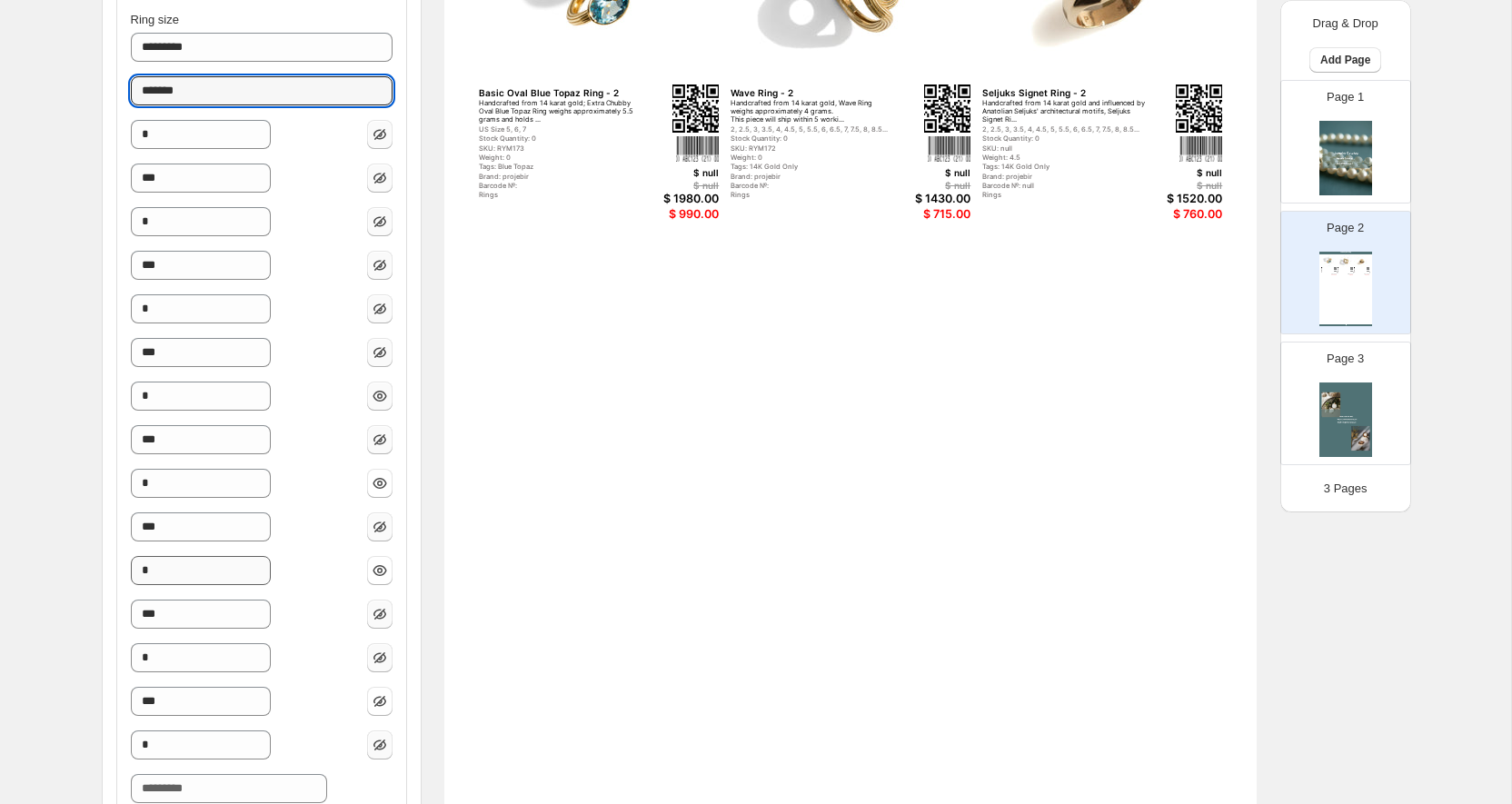 type on "*******" 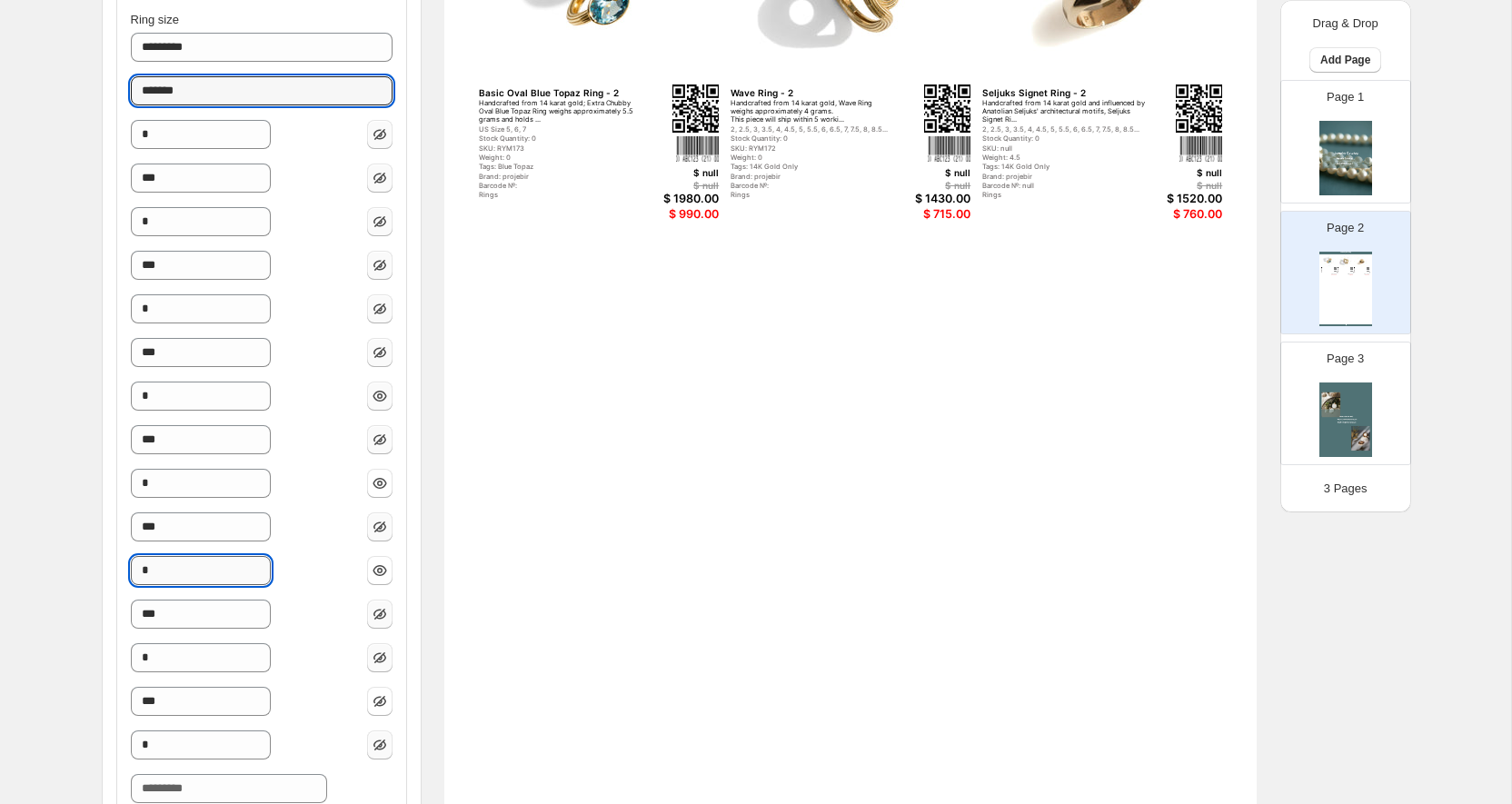 click on "*" at bounding box center [201, 571] 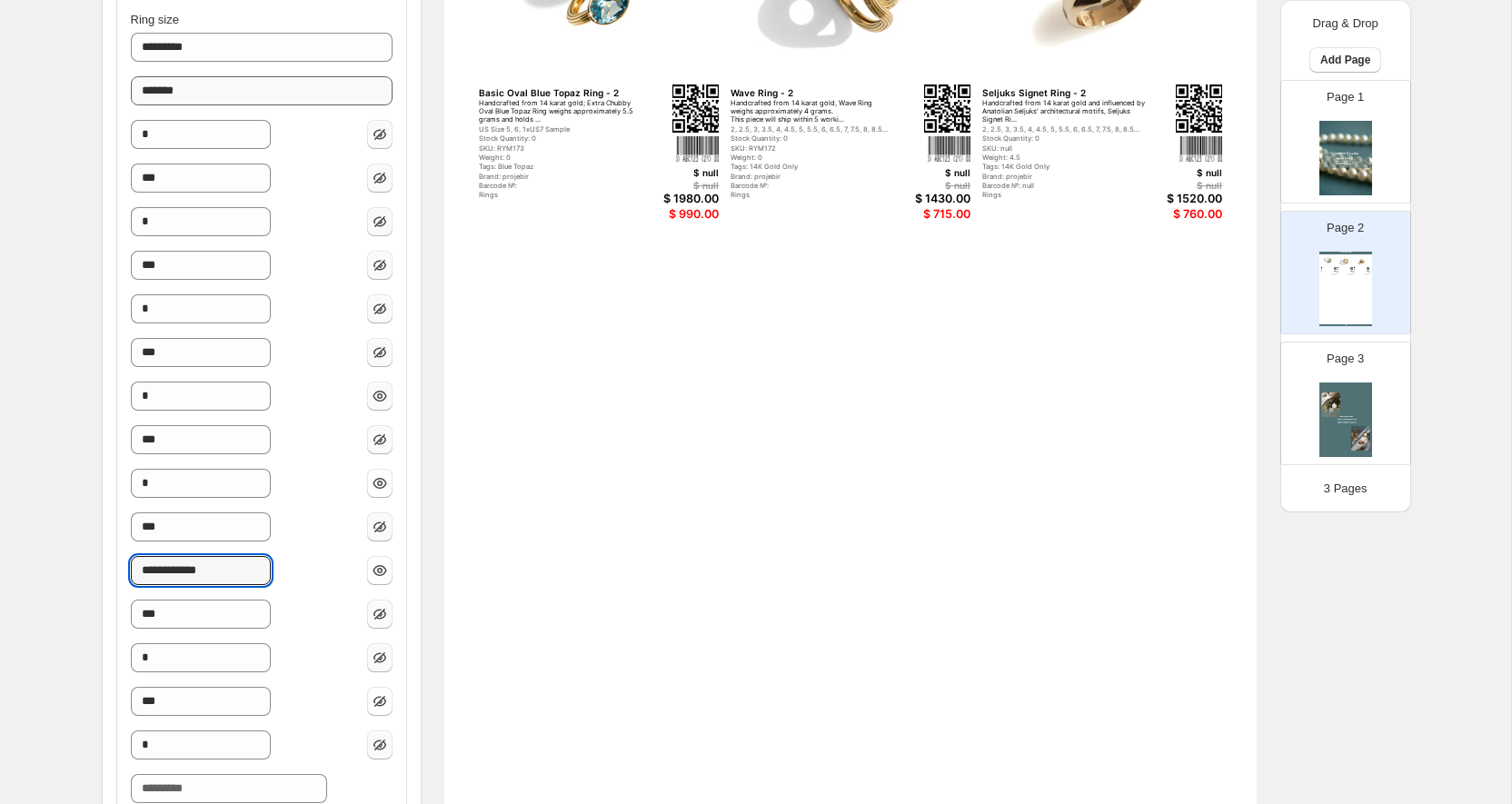 type on "**********" 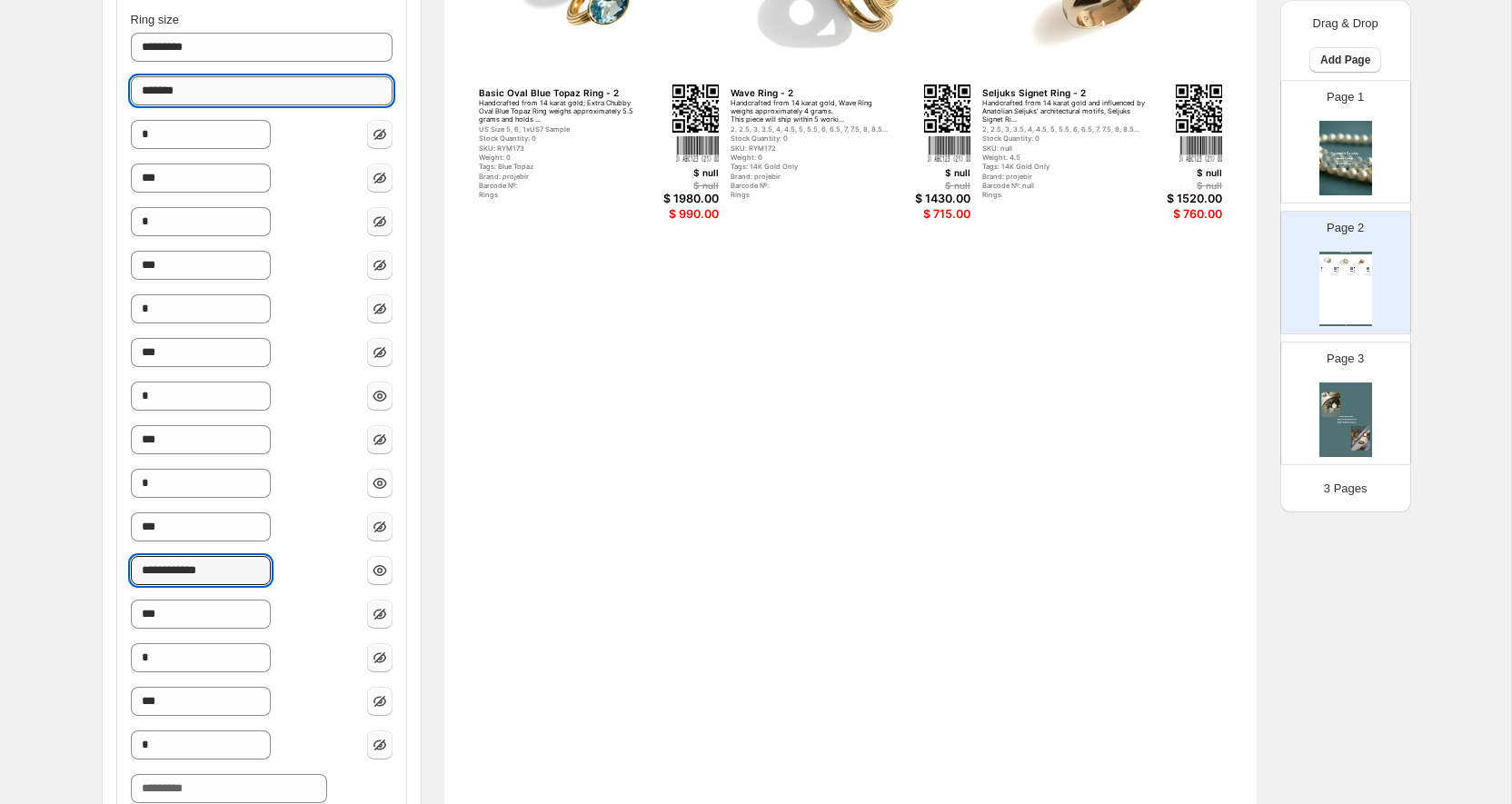 click on "*******" at bounding box center [262, 91] 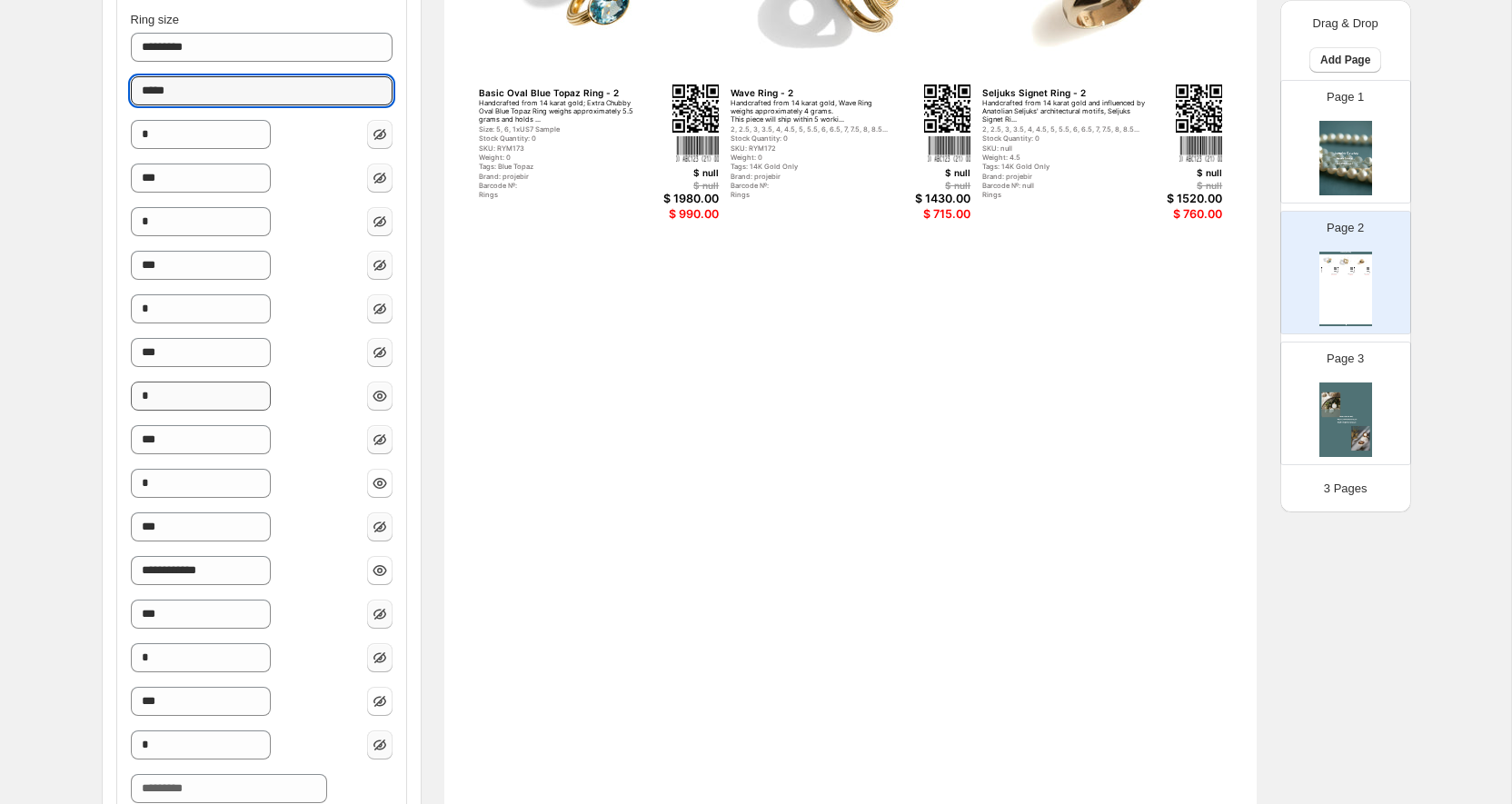 type on "*****" 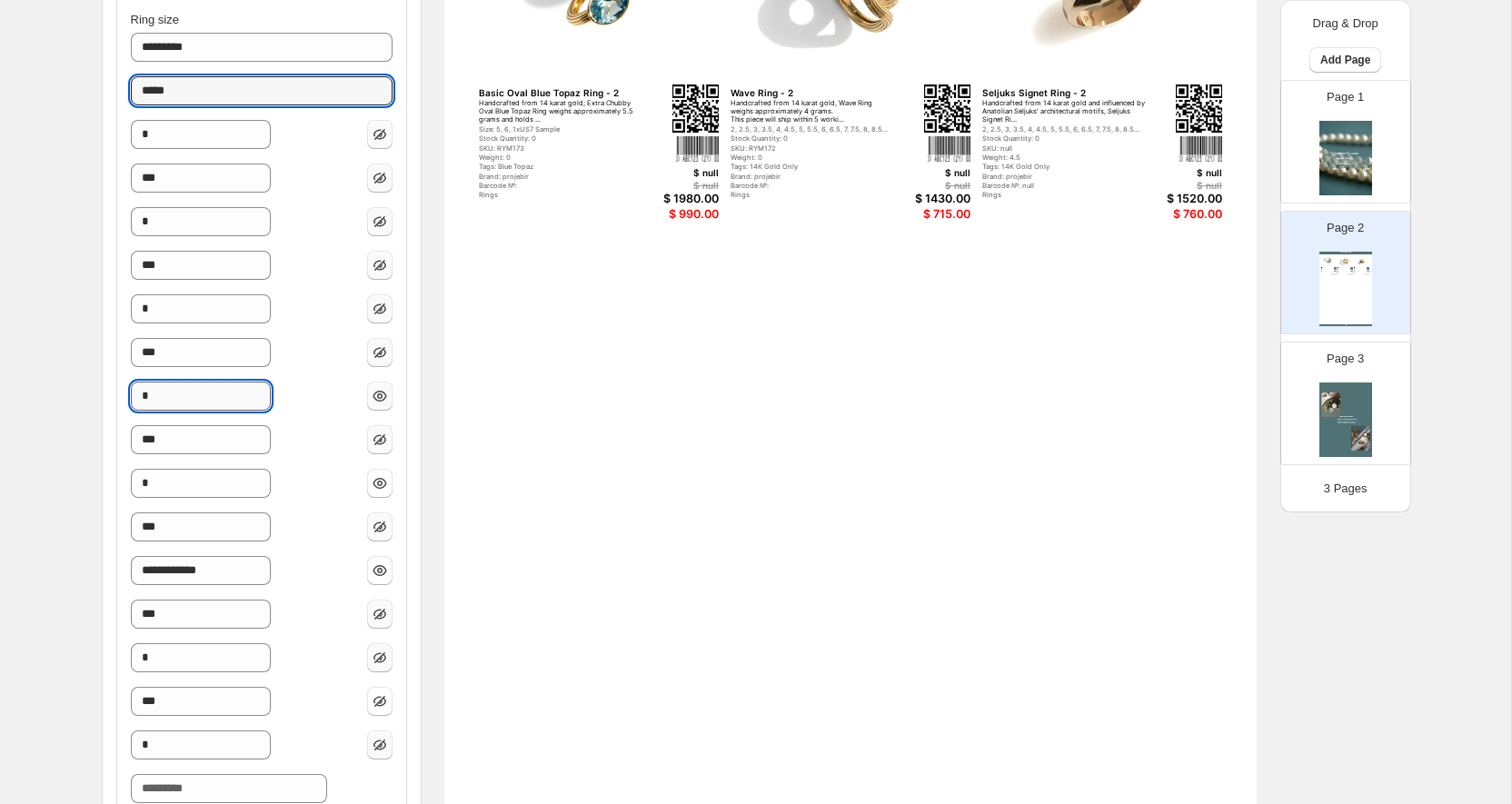 click on "*" at bounding box center (201, 396) 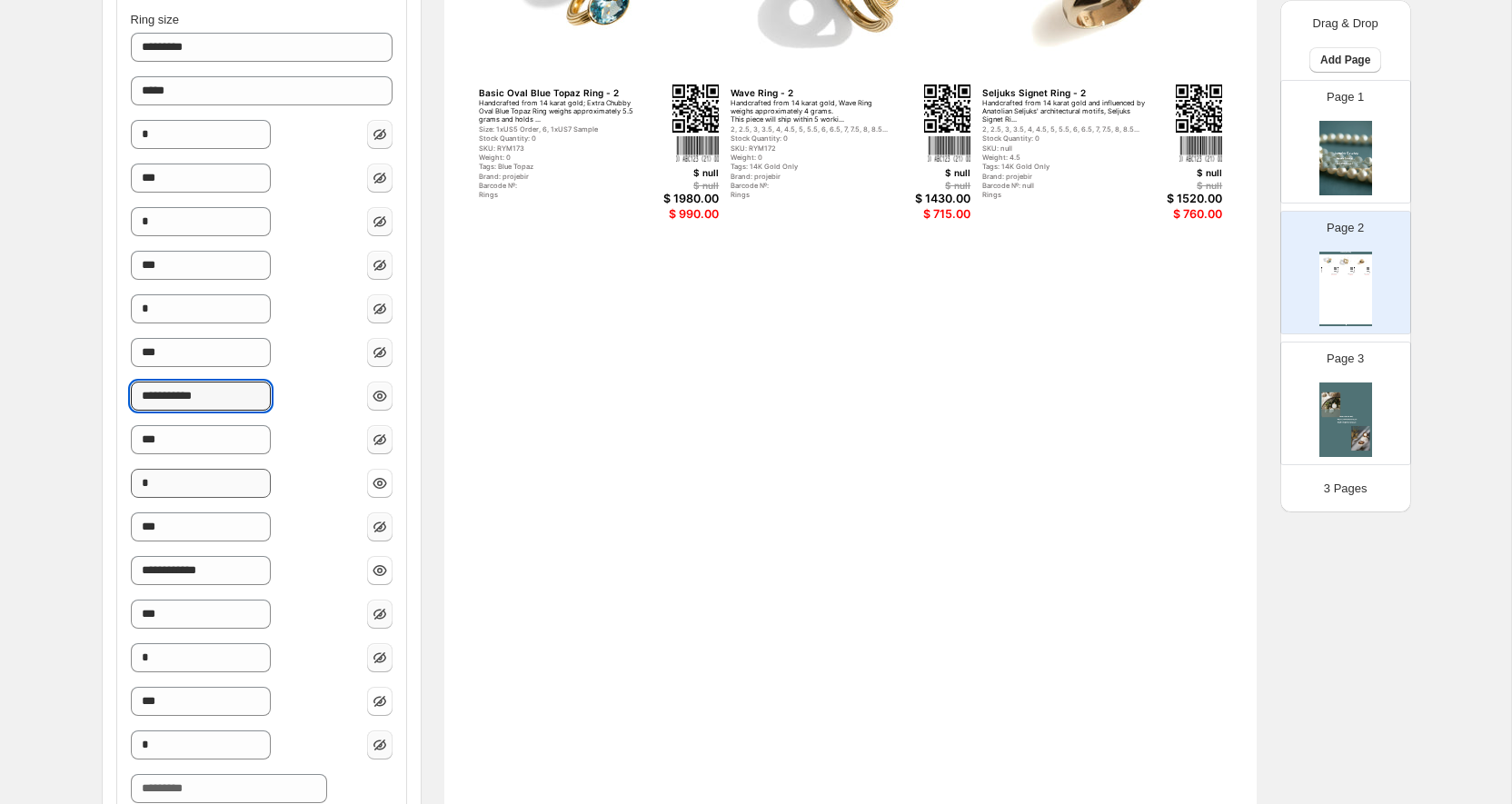 type on "**********" 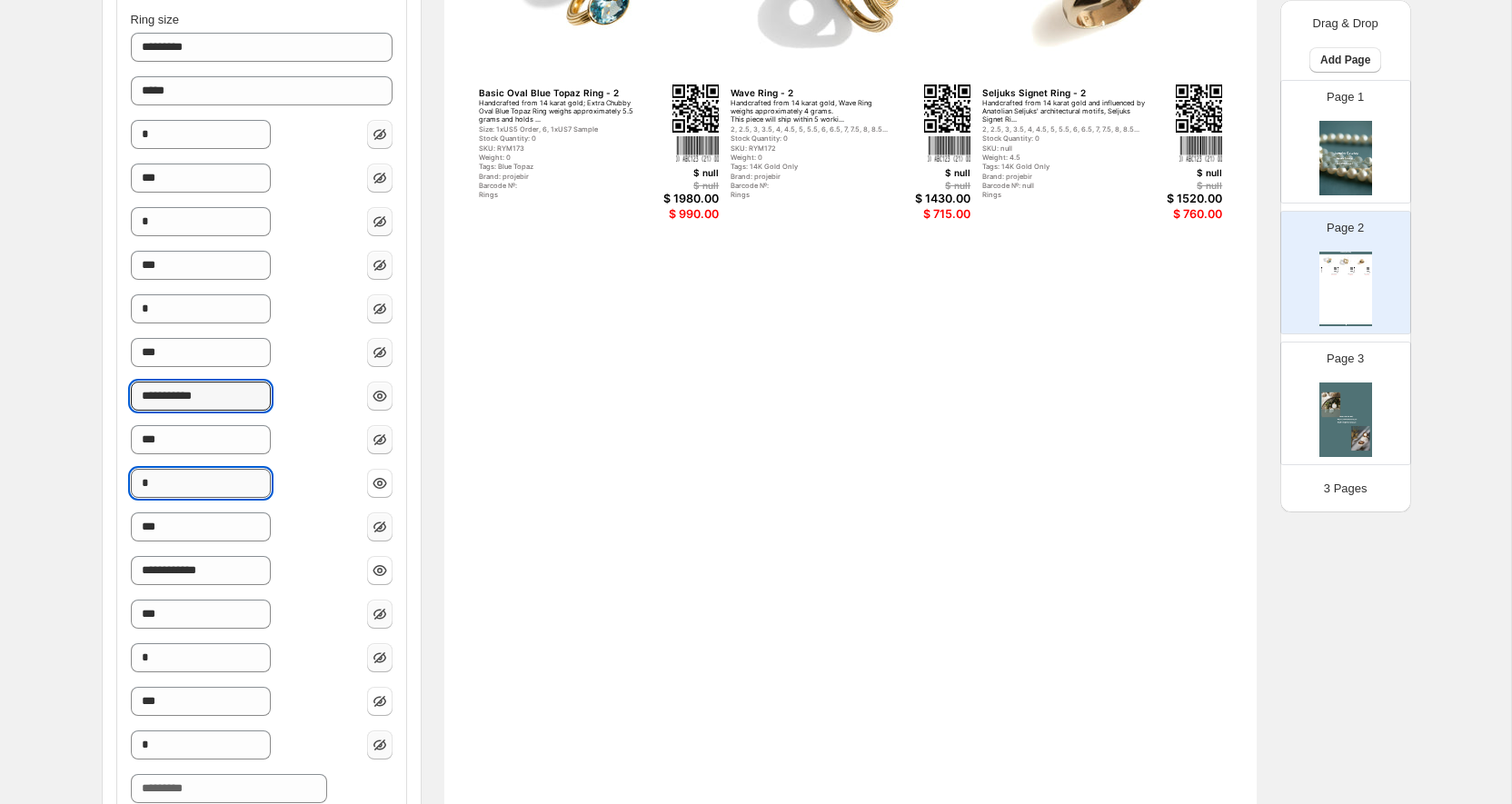 click on "*" at bounding box center [201, 483] 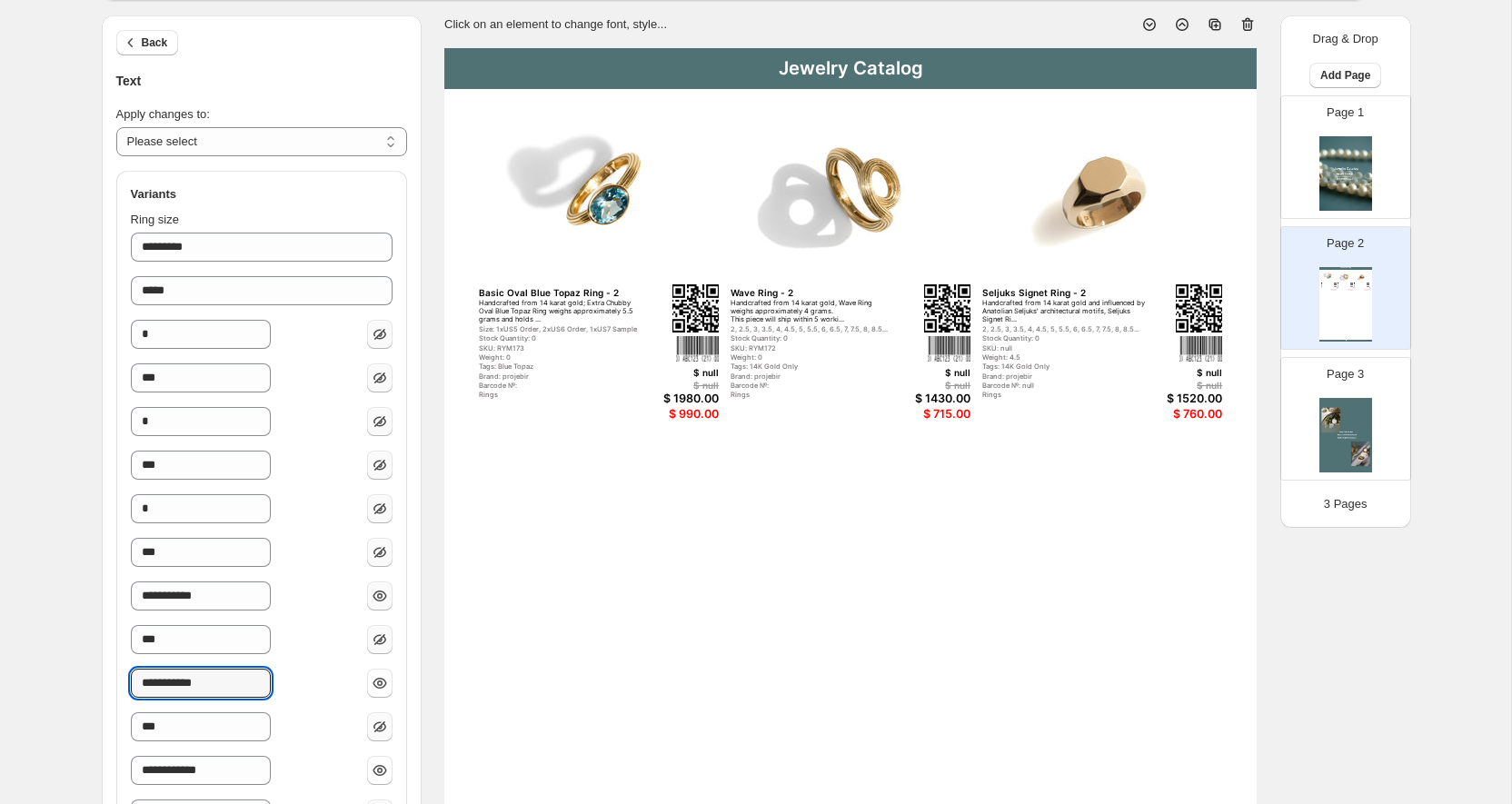 scroll, scrollTop: 128, scrollLeft: 0, axis: vertical 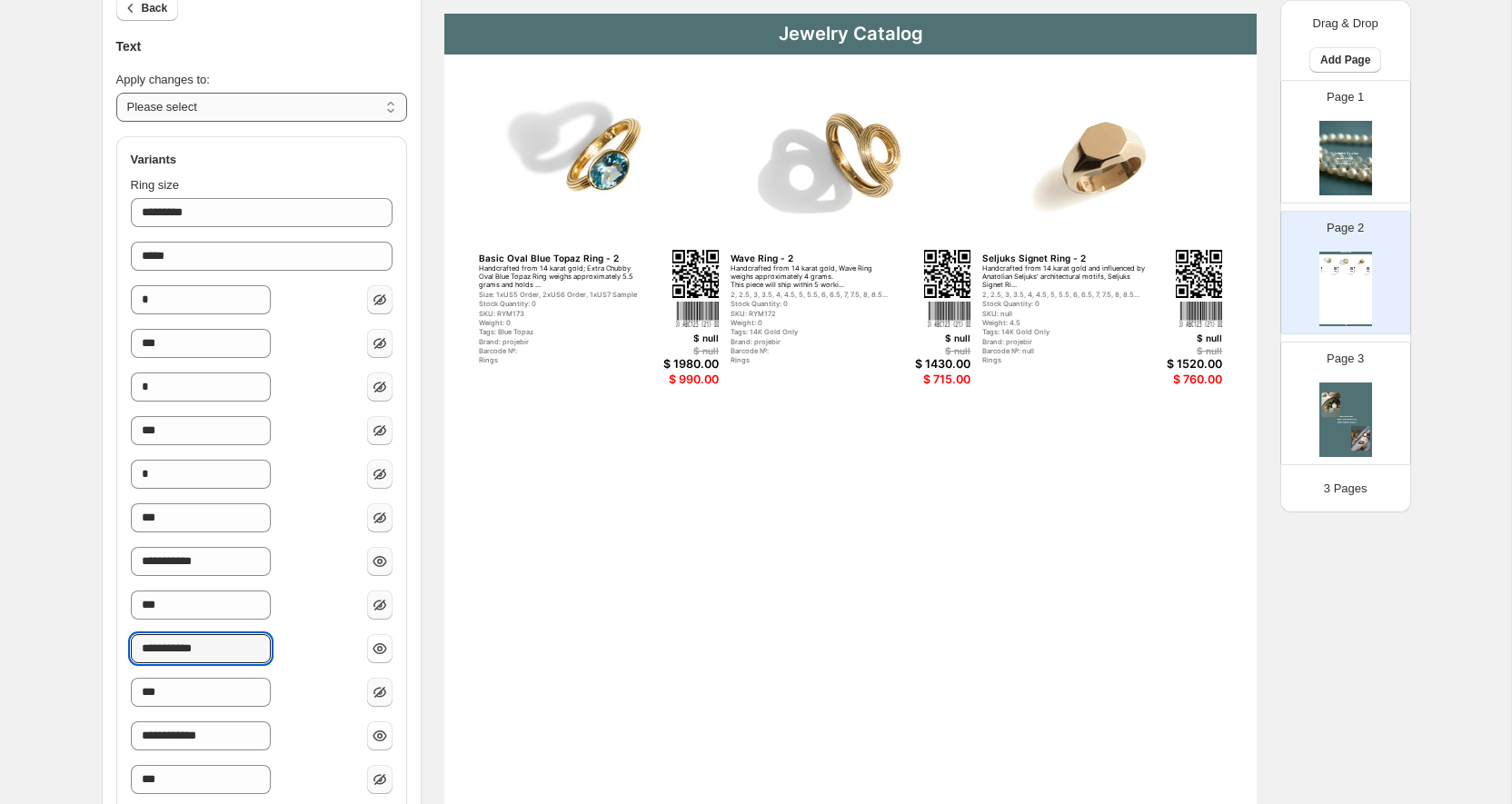 type on "**********" 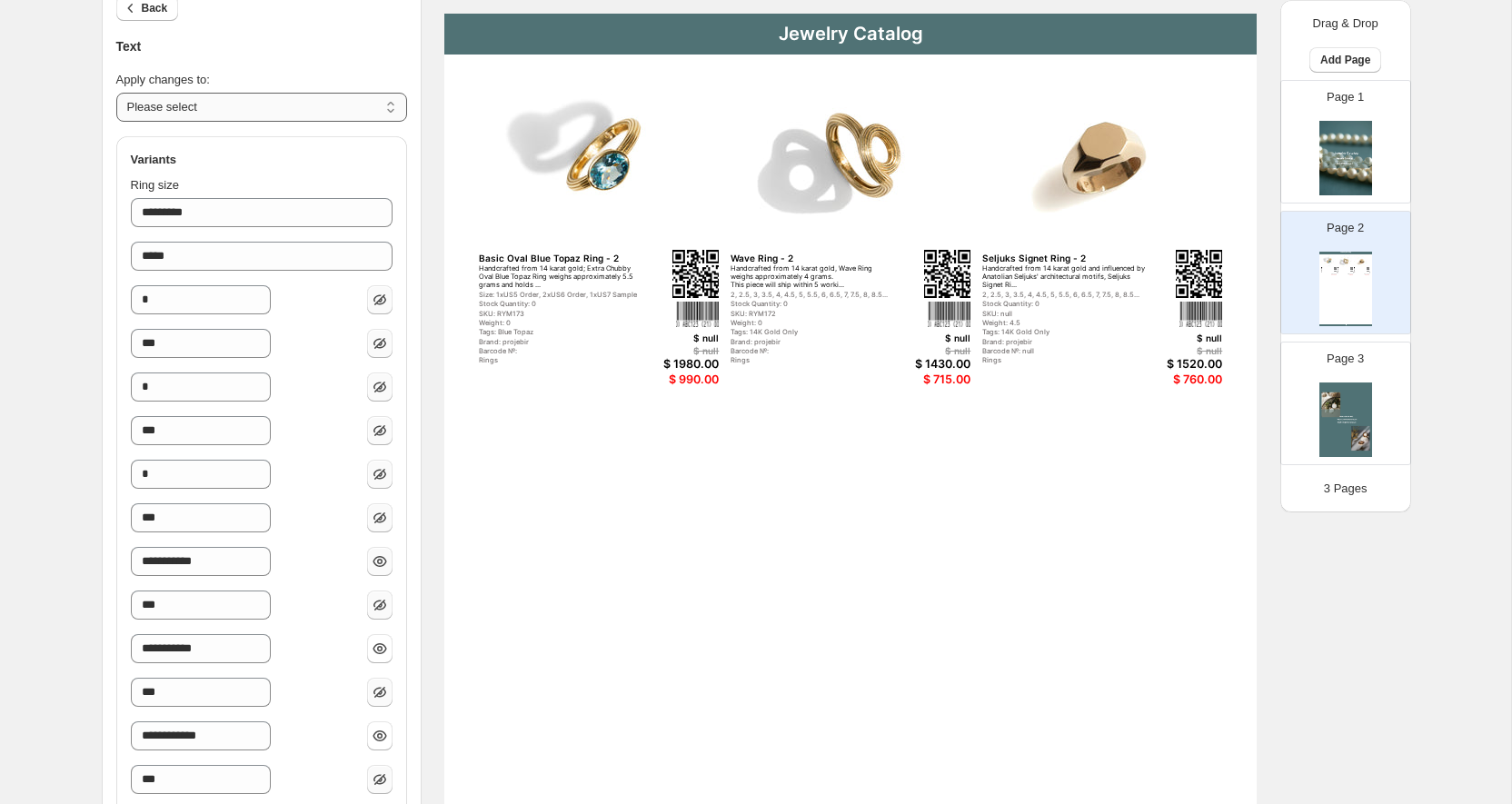 select on "**********" 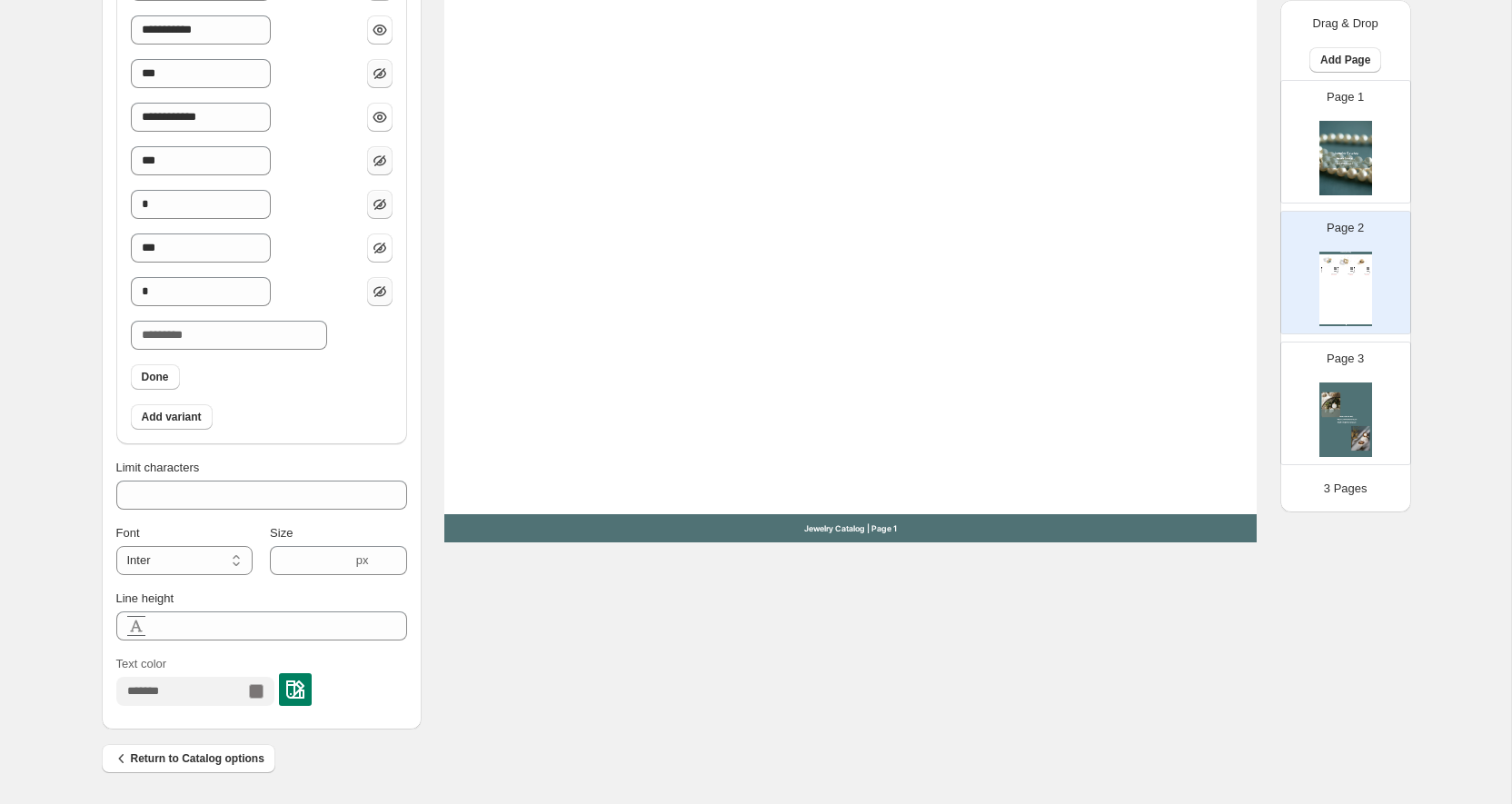 scroll, scrollTop: 745, scrollLeft: 0, axis: vertical 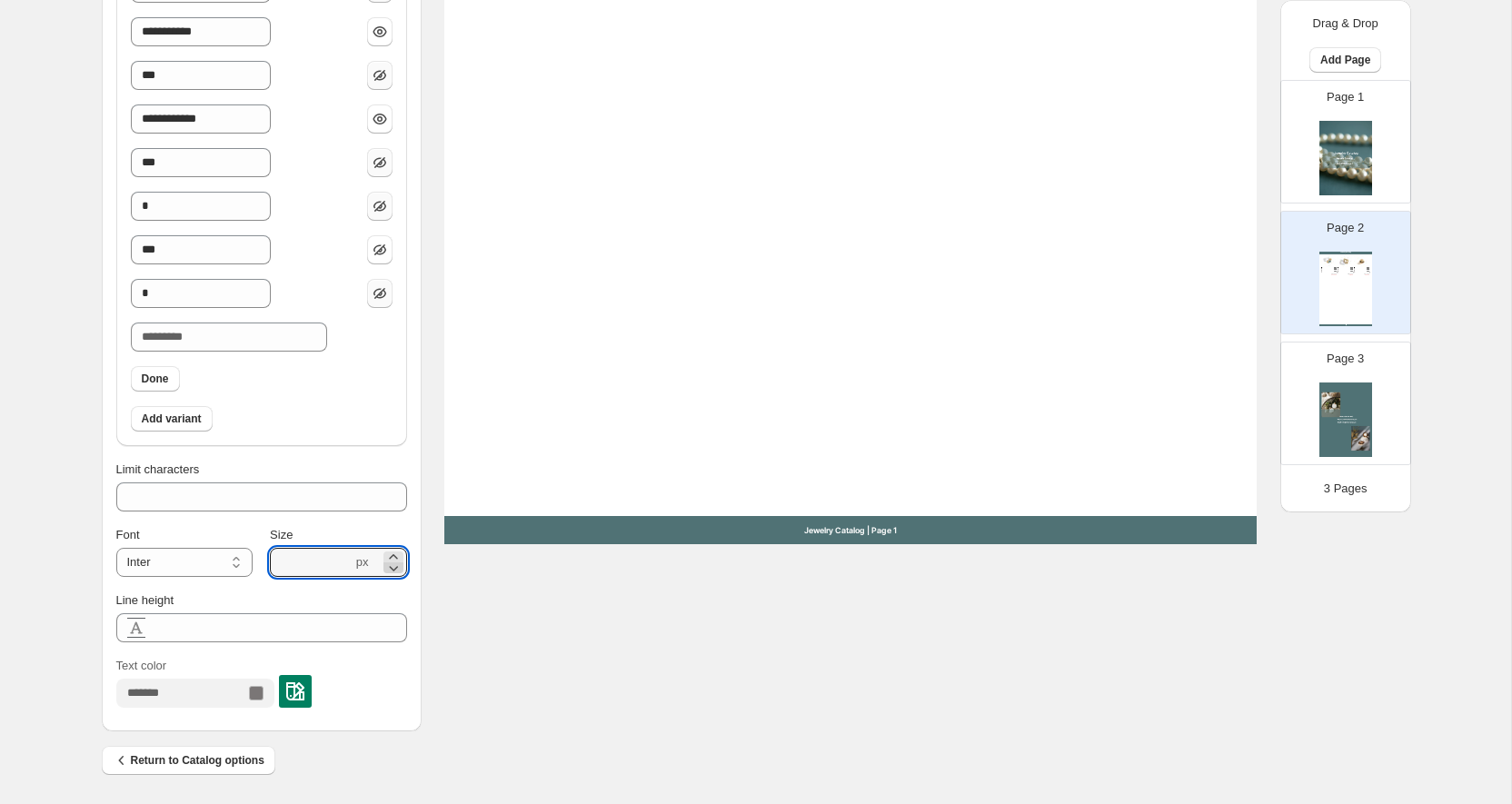 click 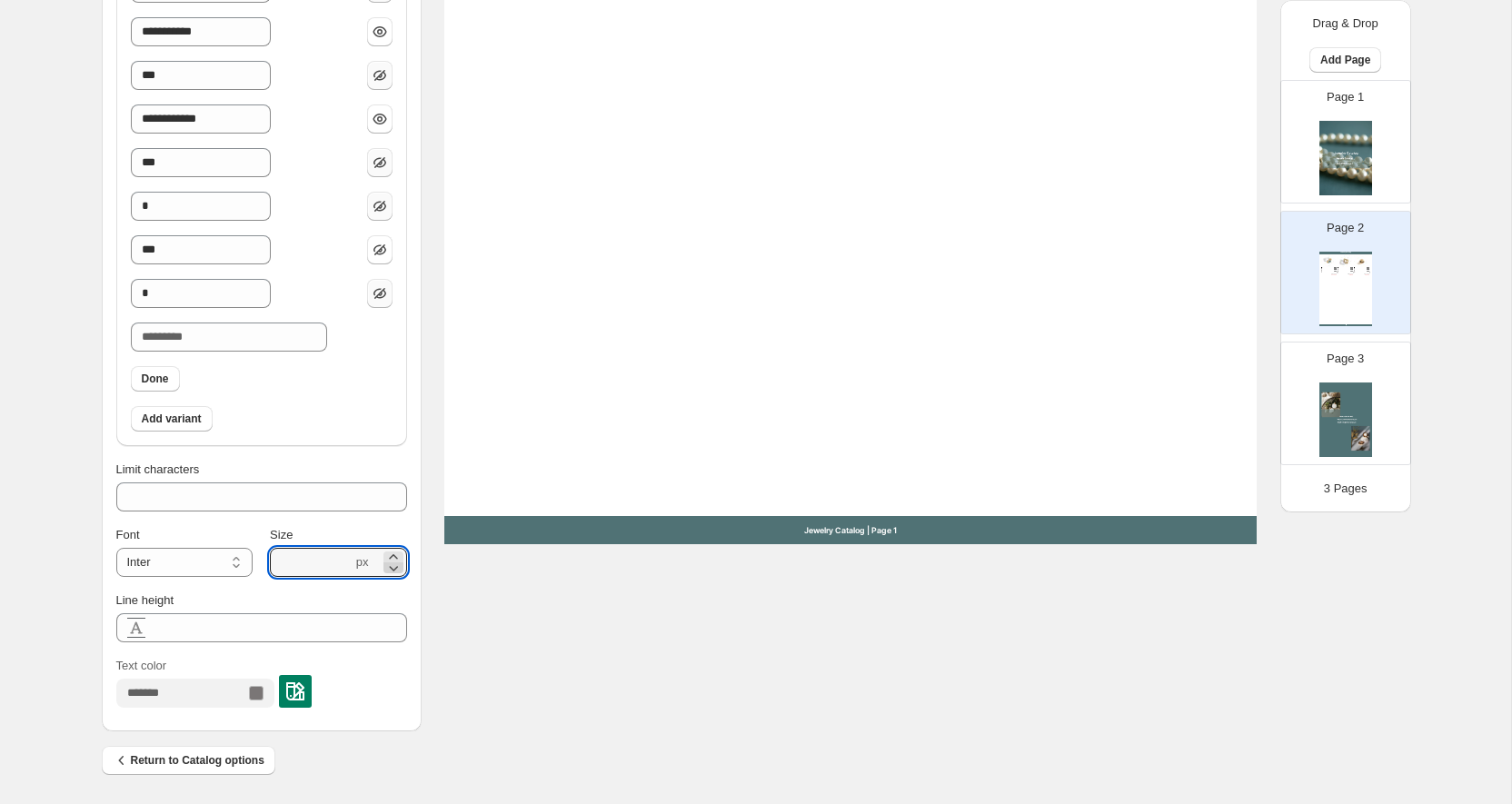 click 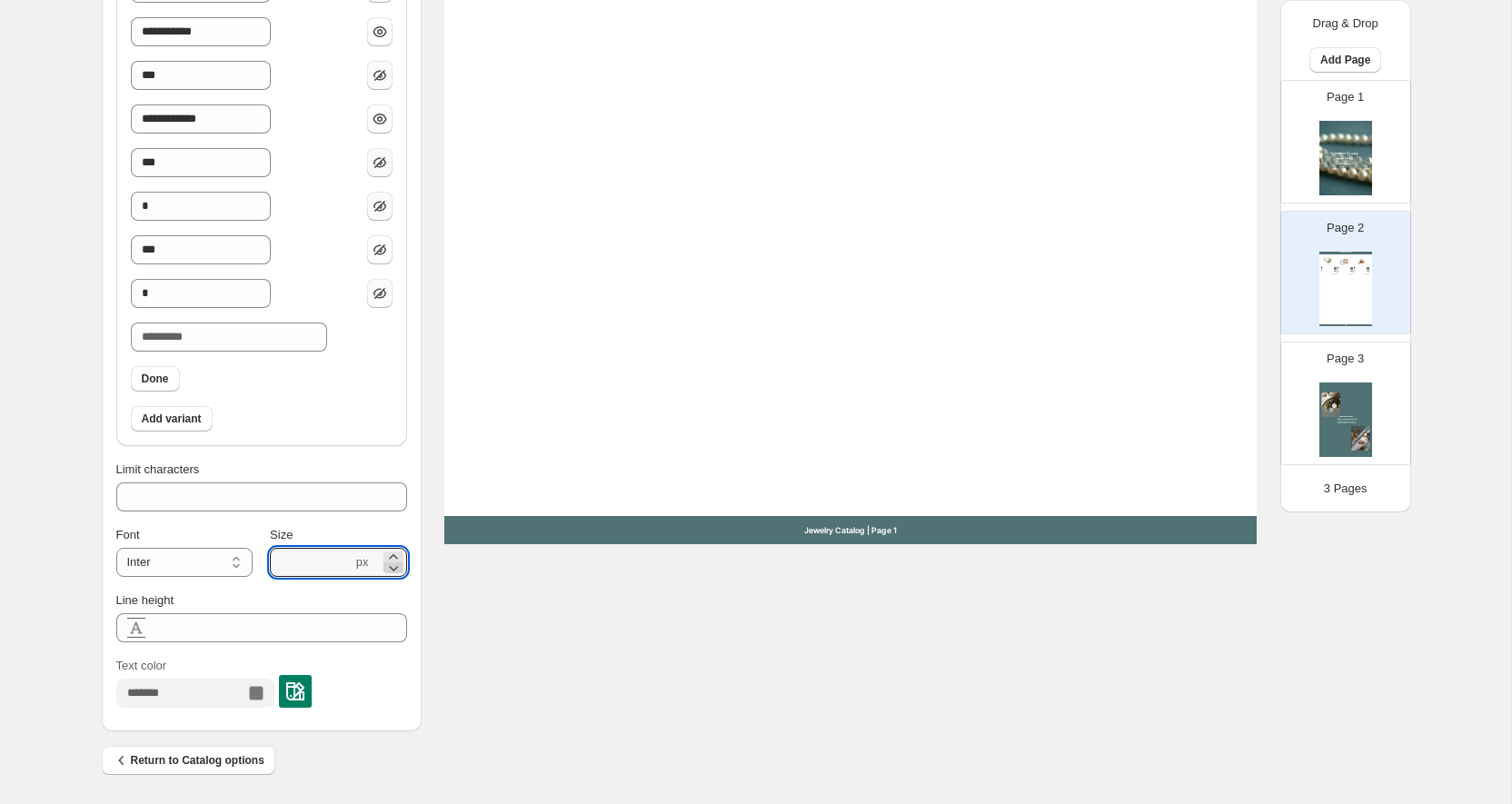 click 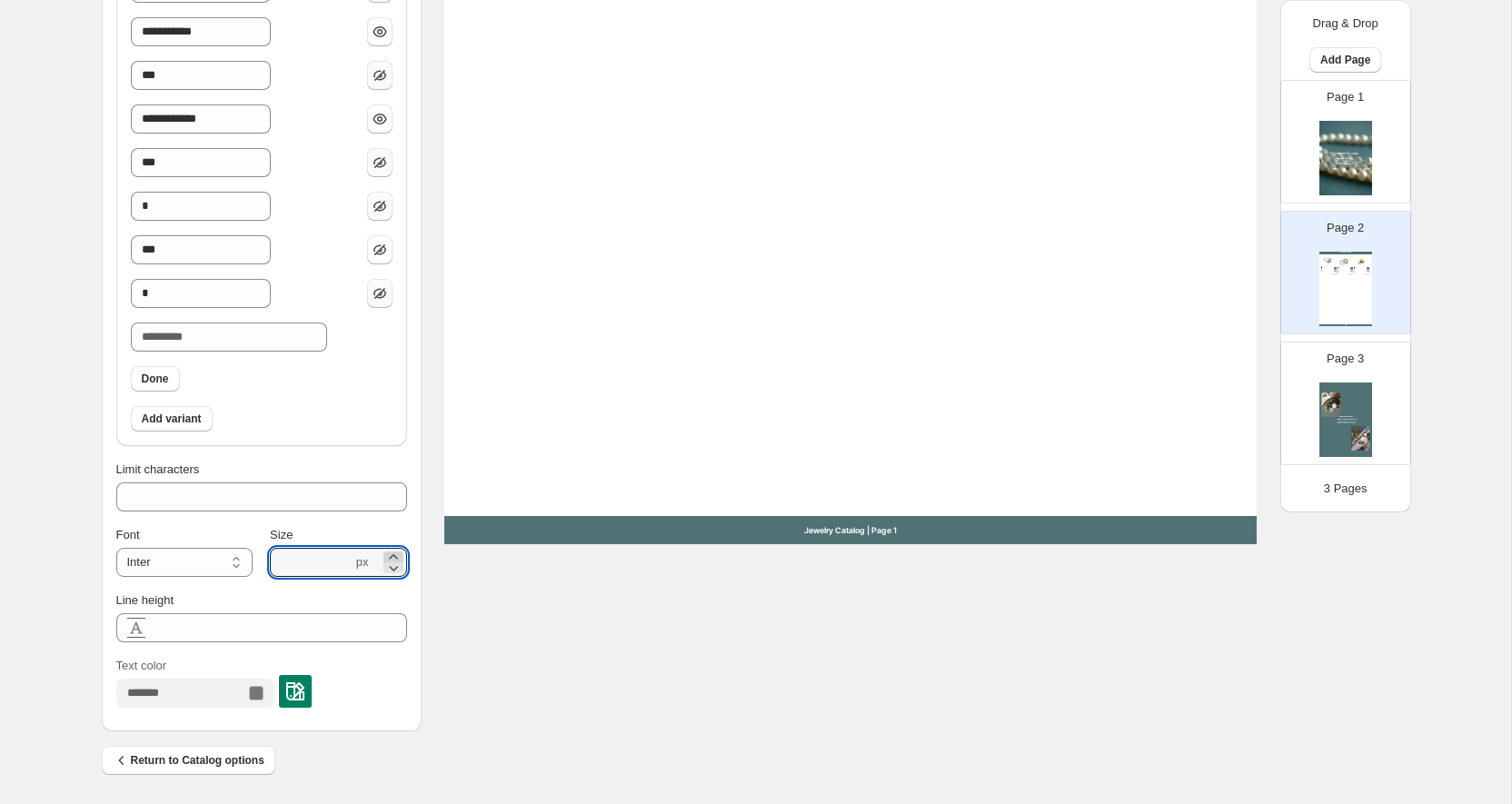 click 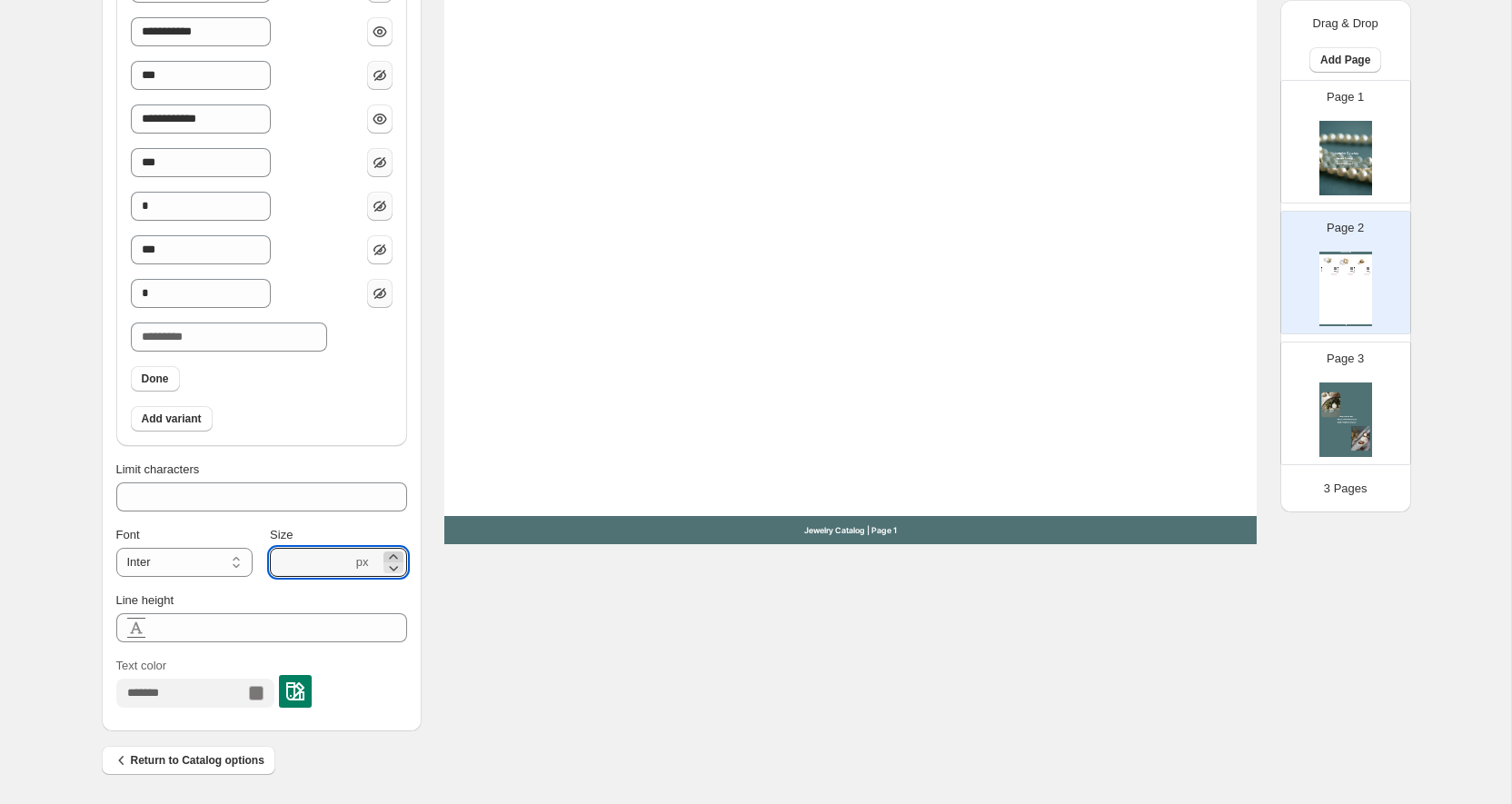 click 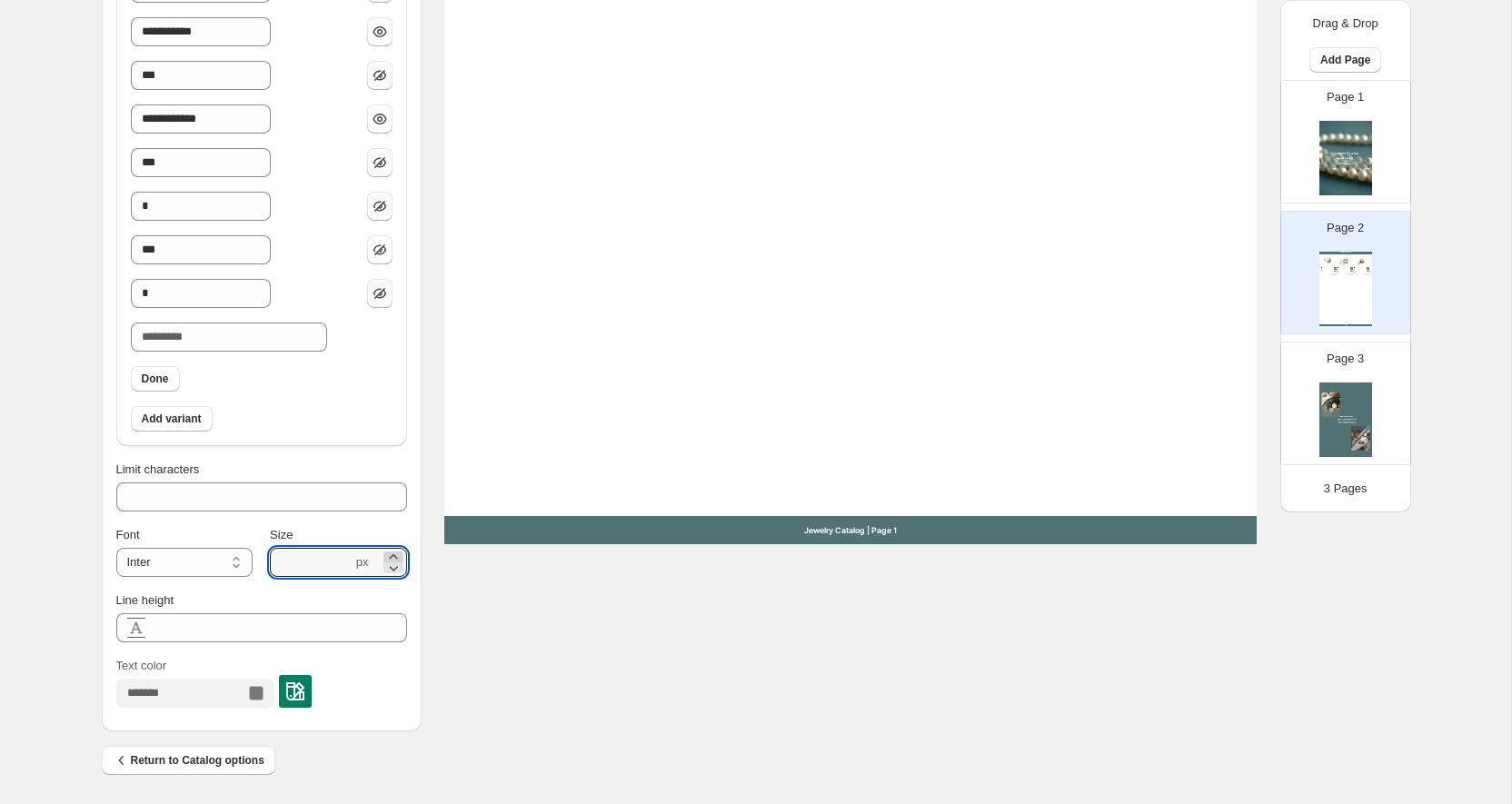 click 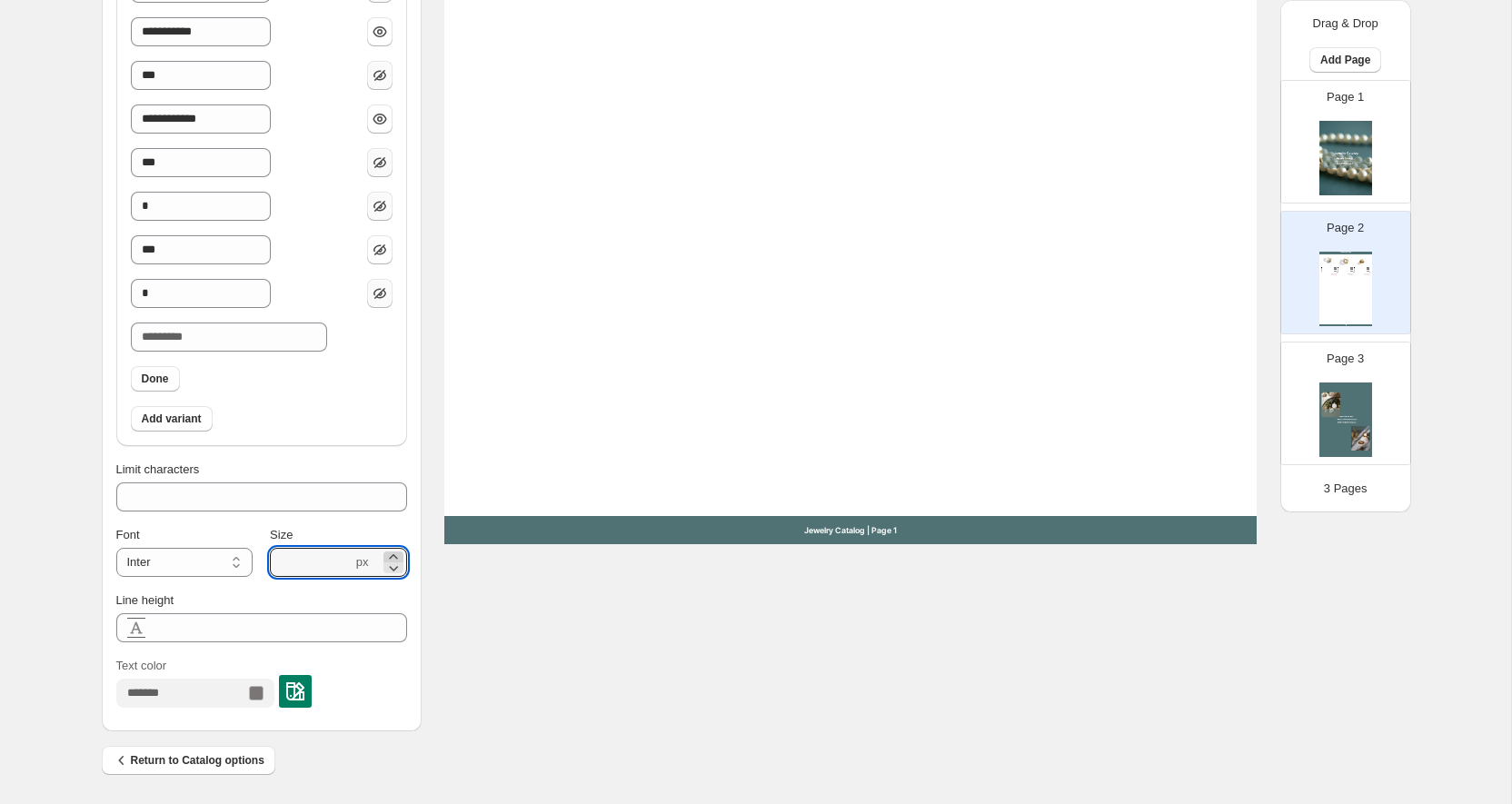 click 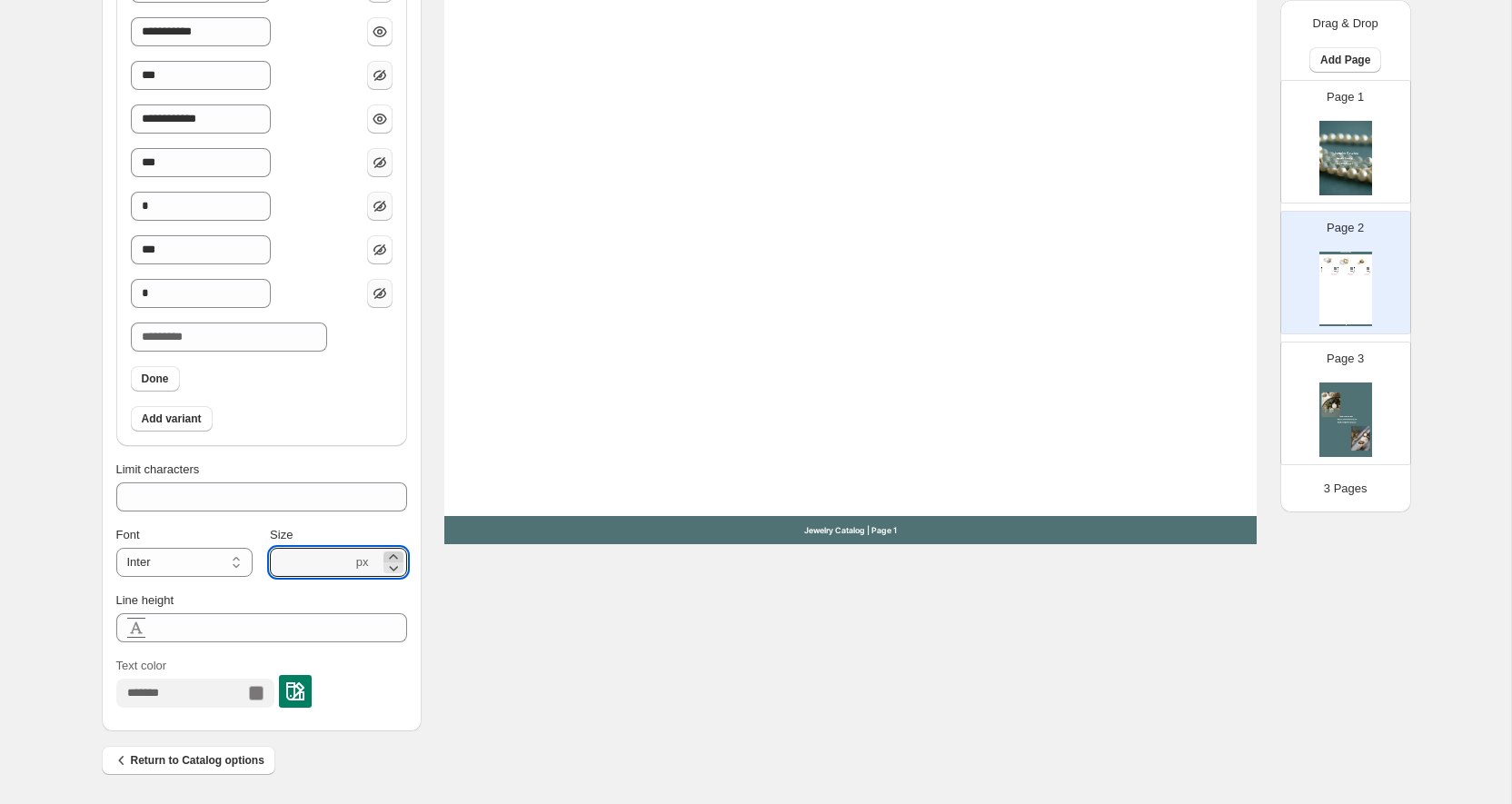 click 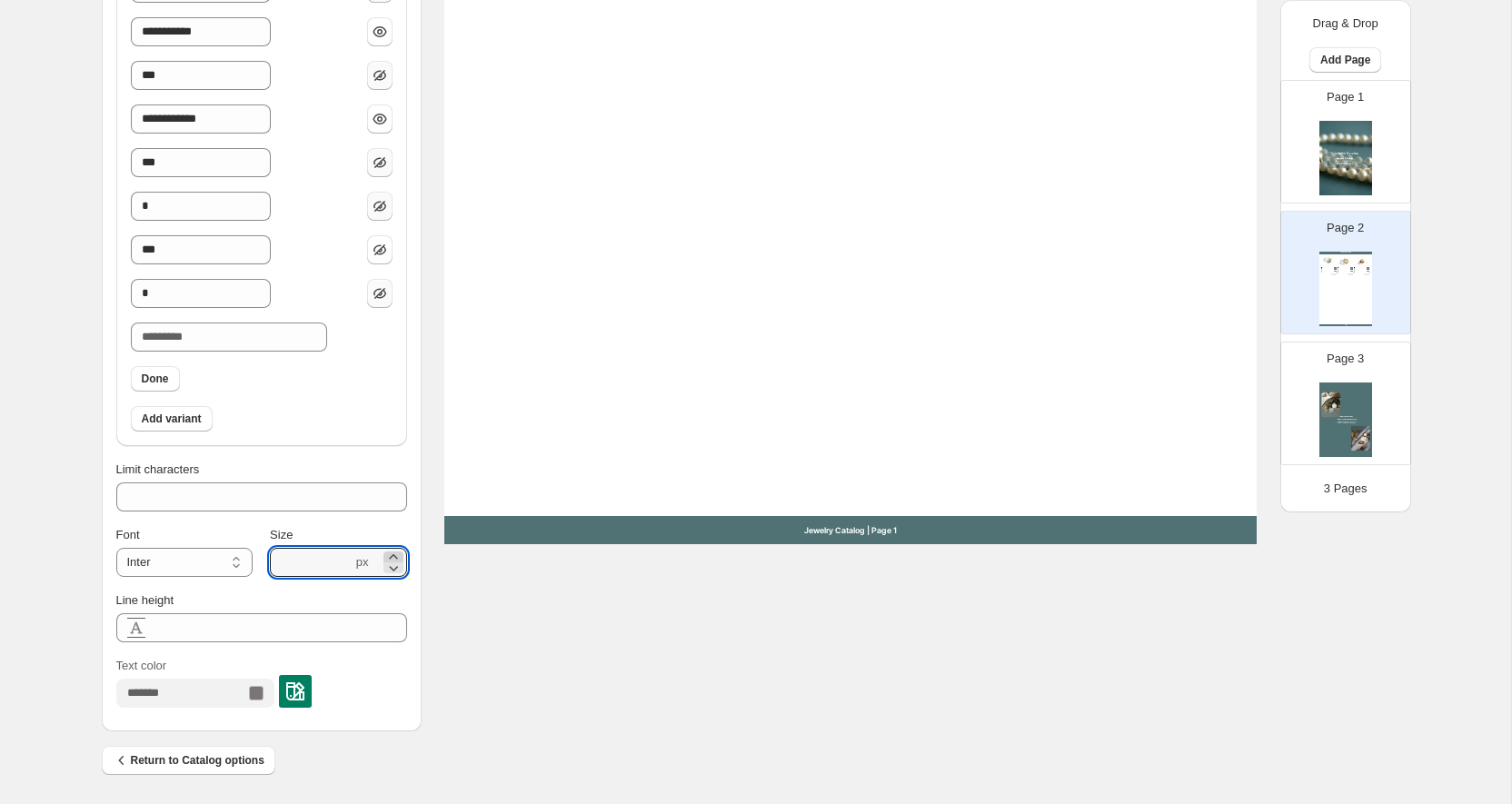 click 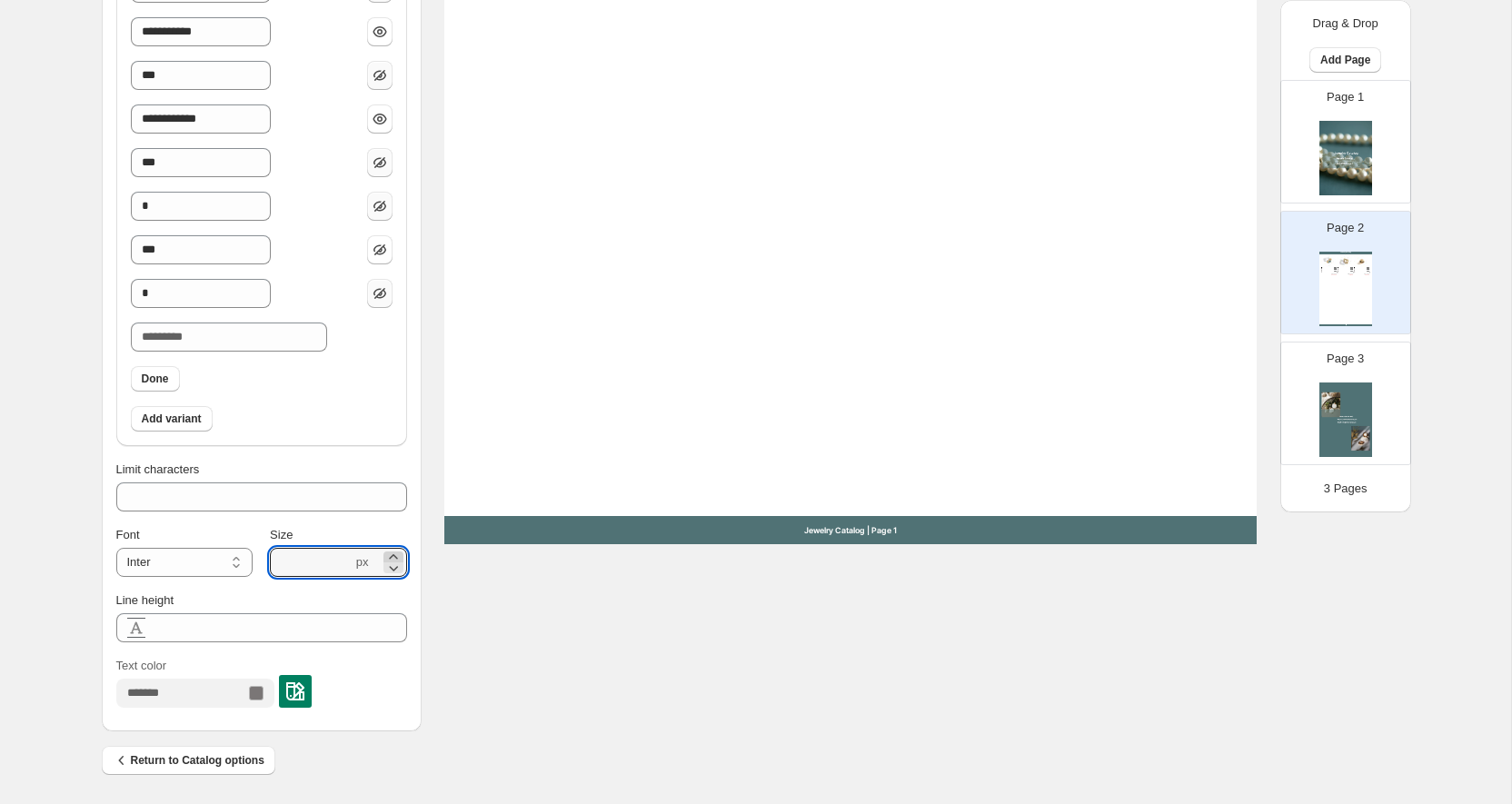 click 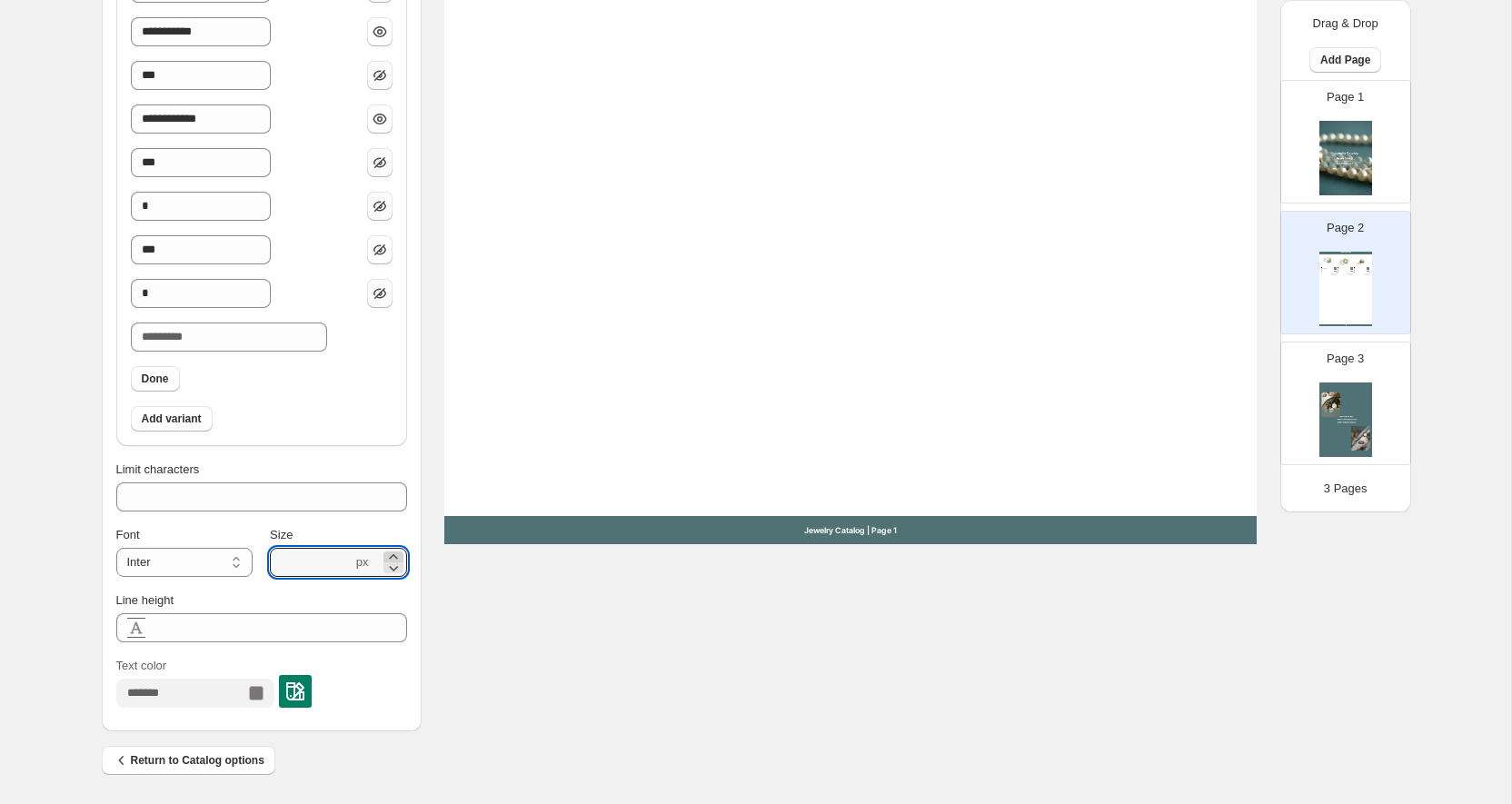 click 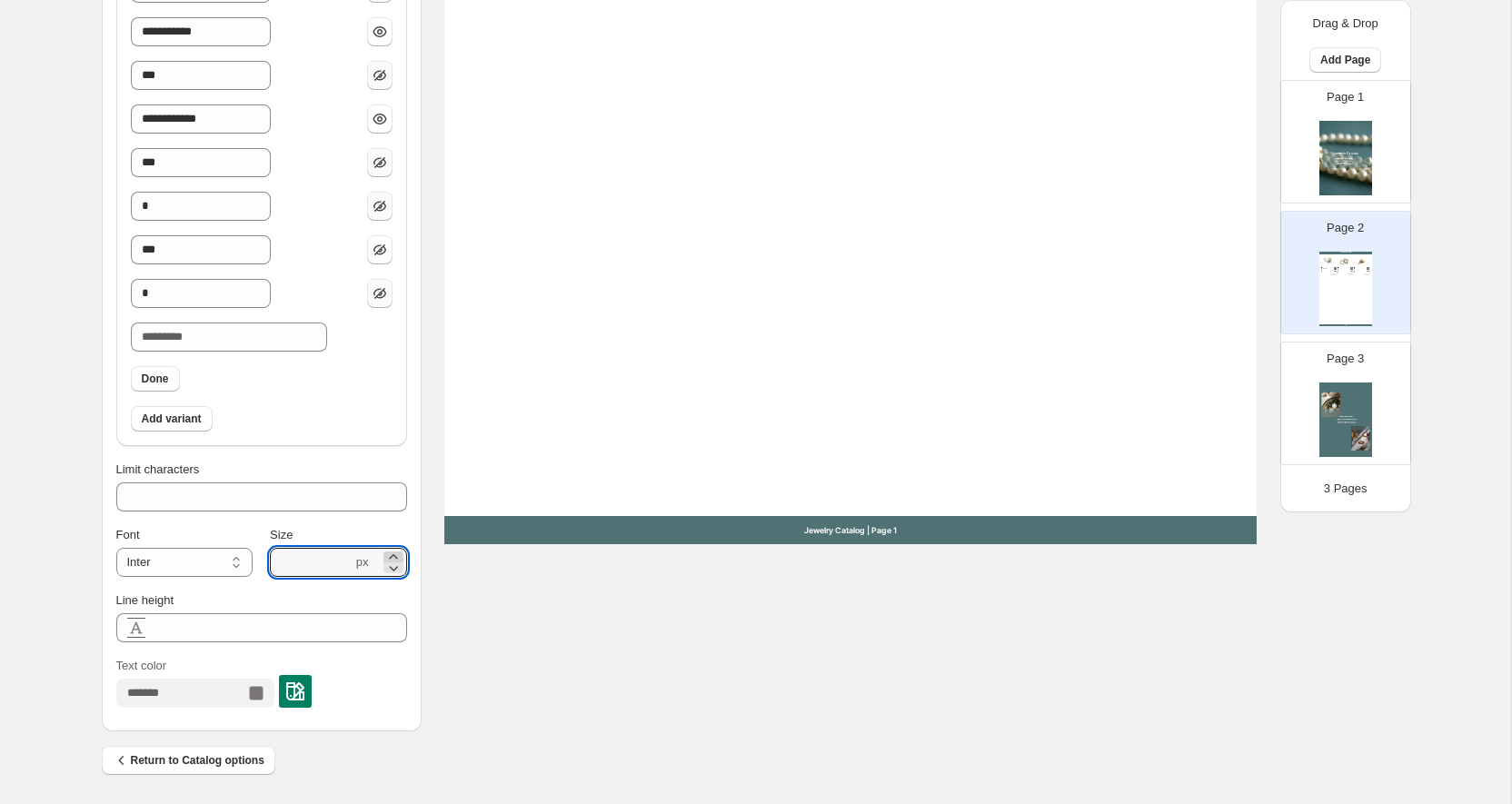 click 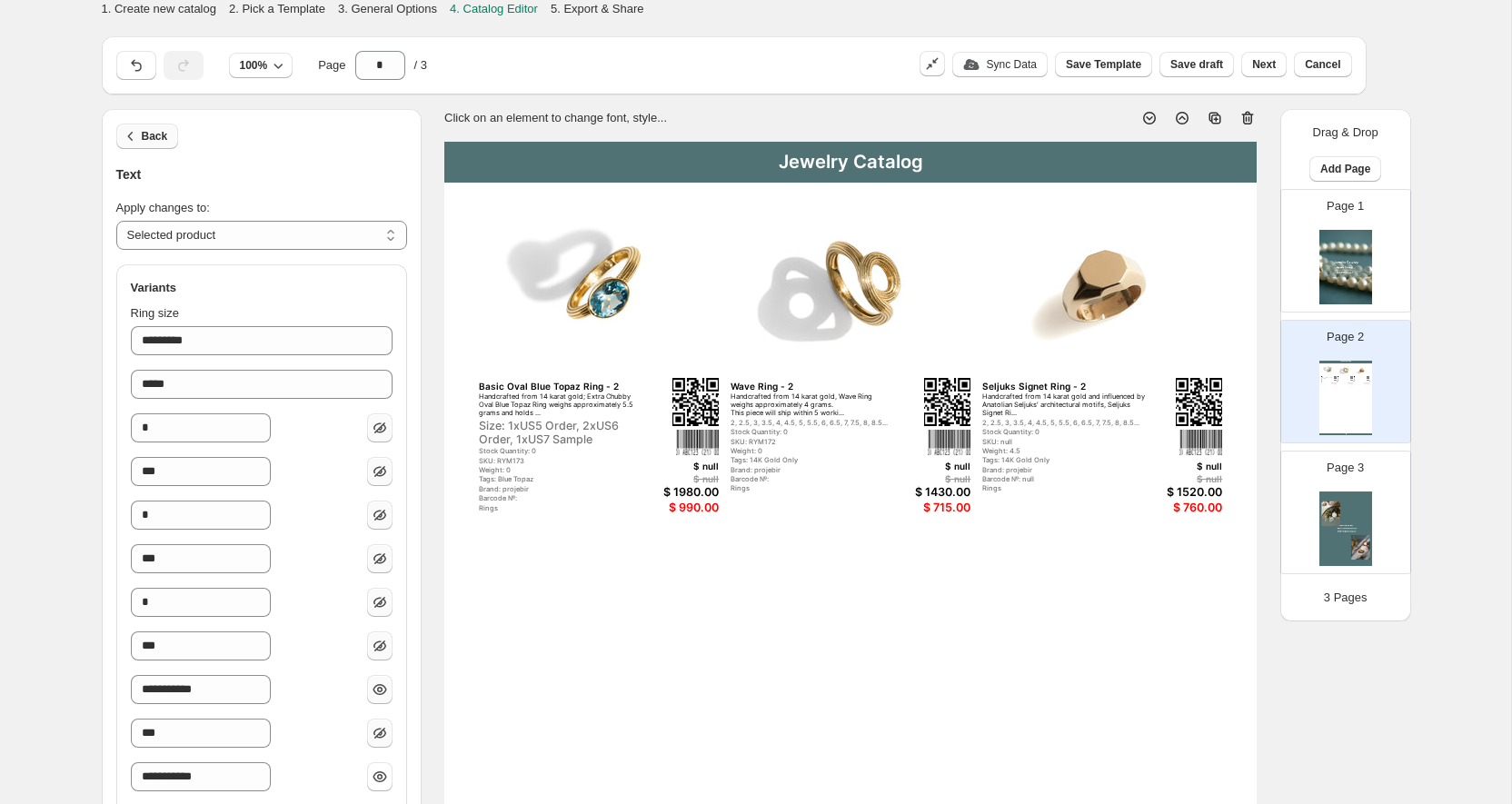 scroll, scrollTop: 0, scrollLeft: 0, axis: both 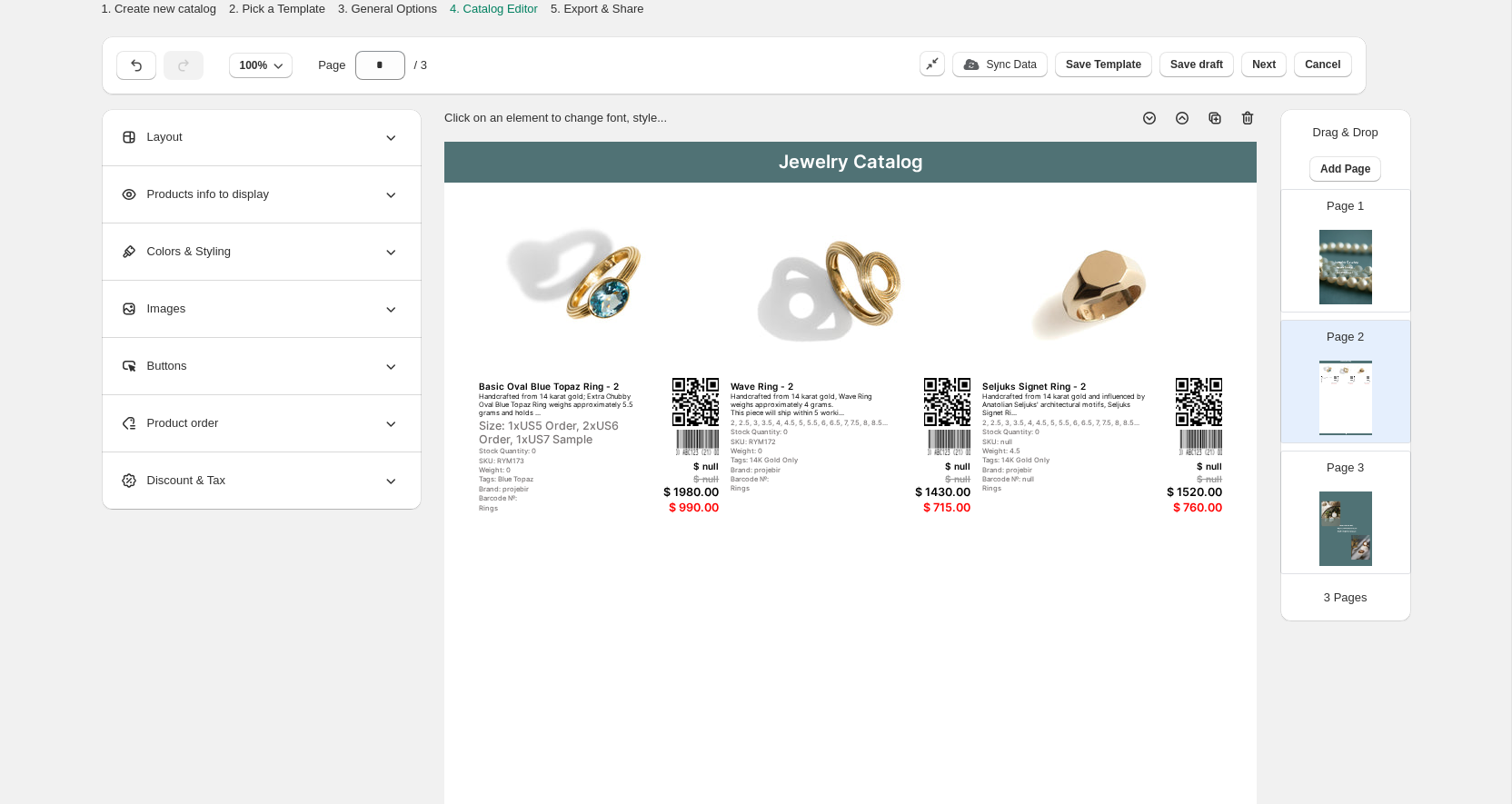 click on "Layout" at bounding box center (260, 137) 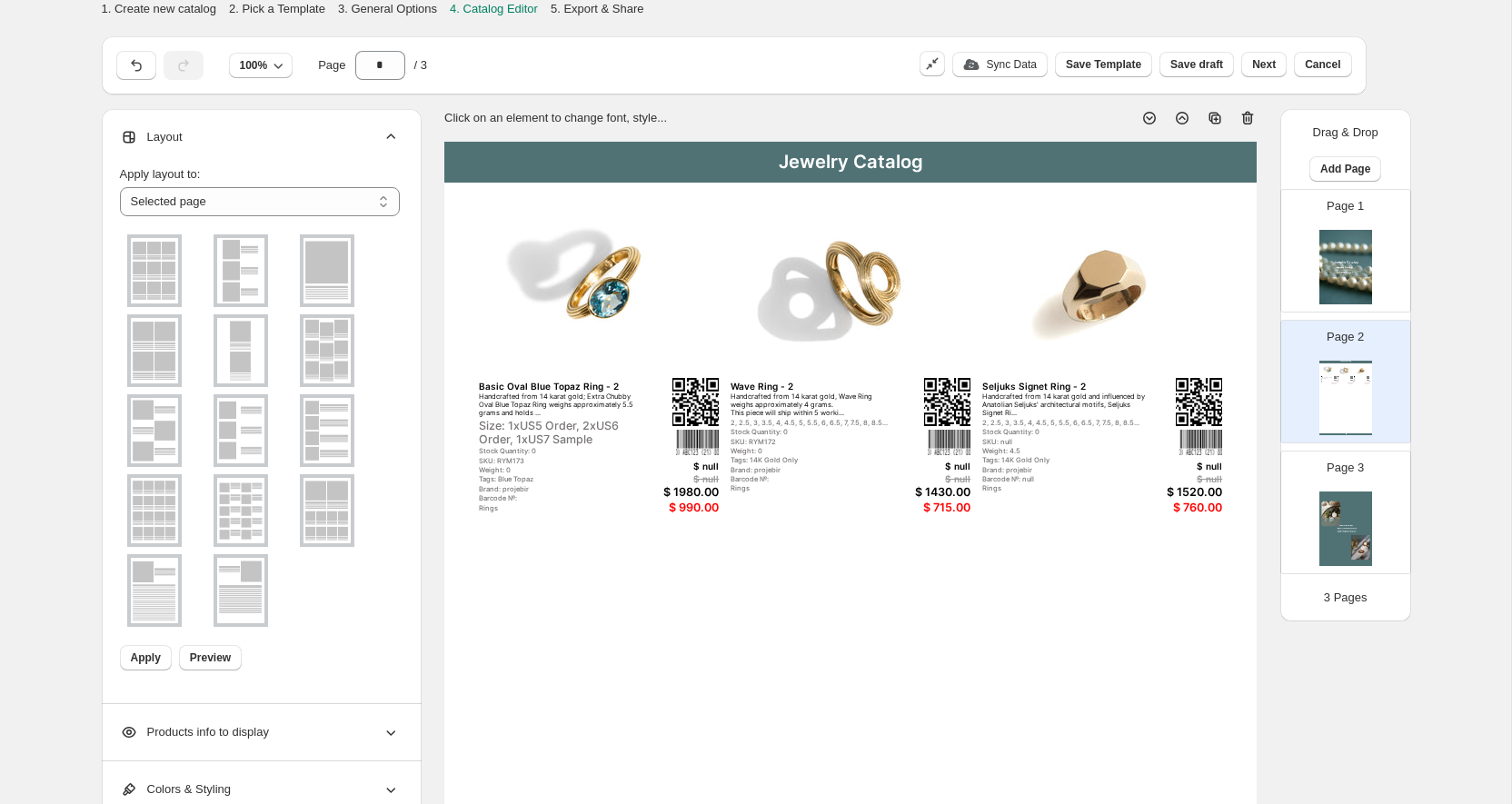 click at bounding box center (154, 351) 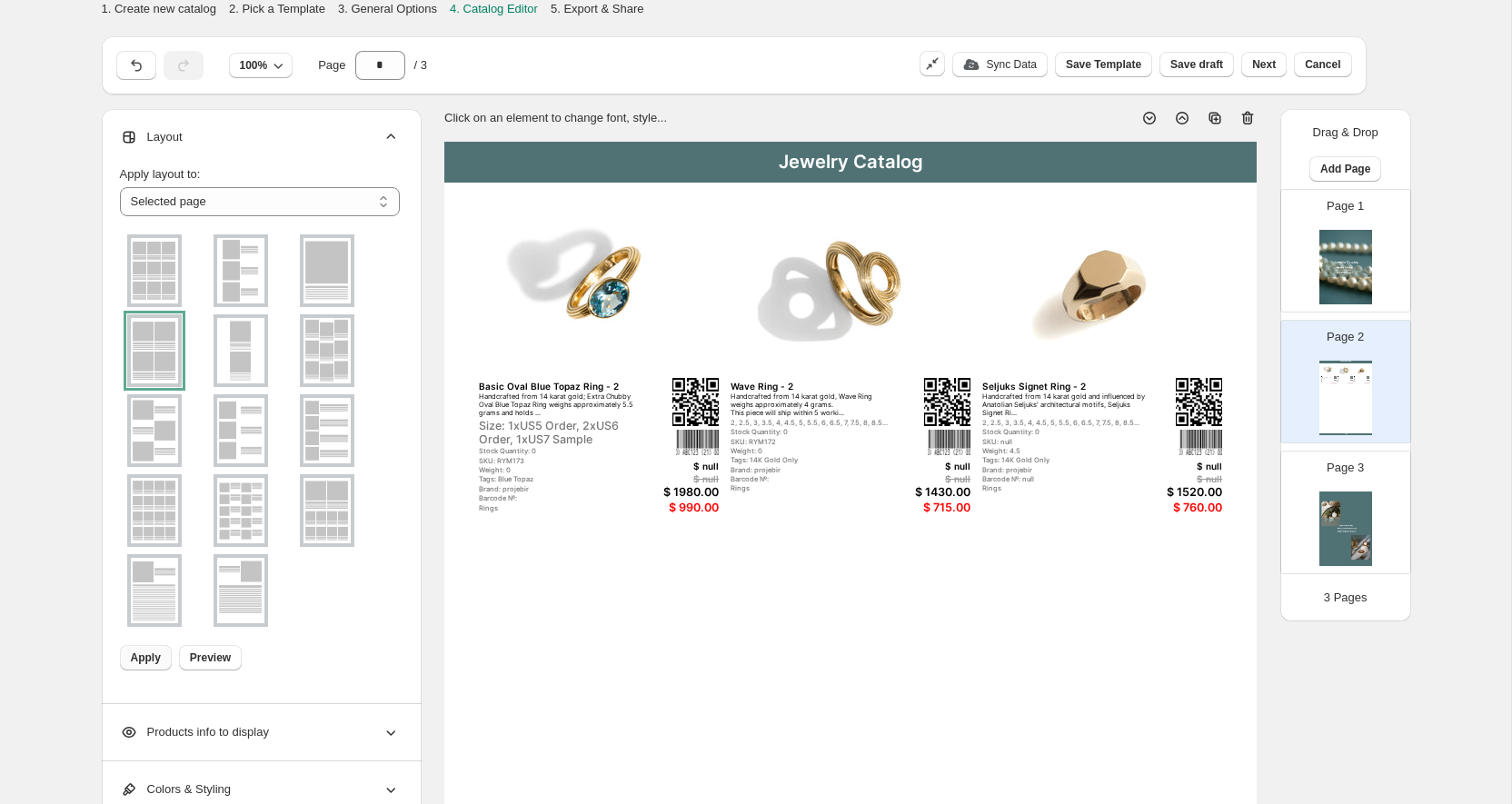 click on "Apply" at bounding box center [145, 658] 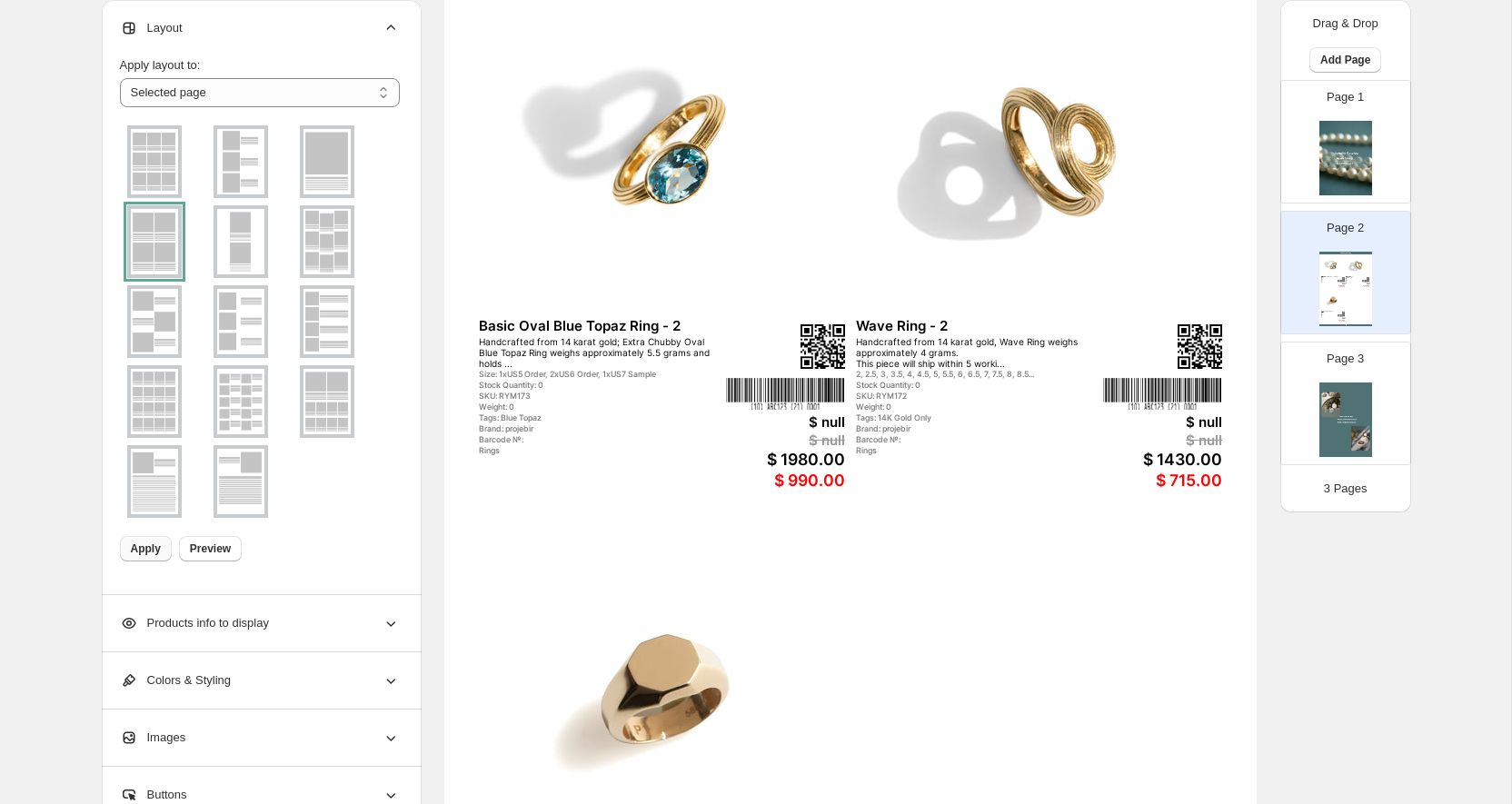 scroll, scrollTop: 185, scrollLeft: 0, axis: vertical 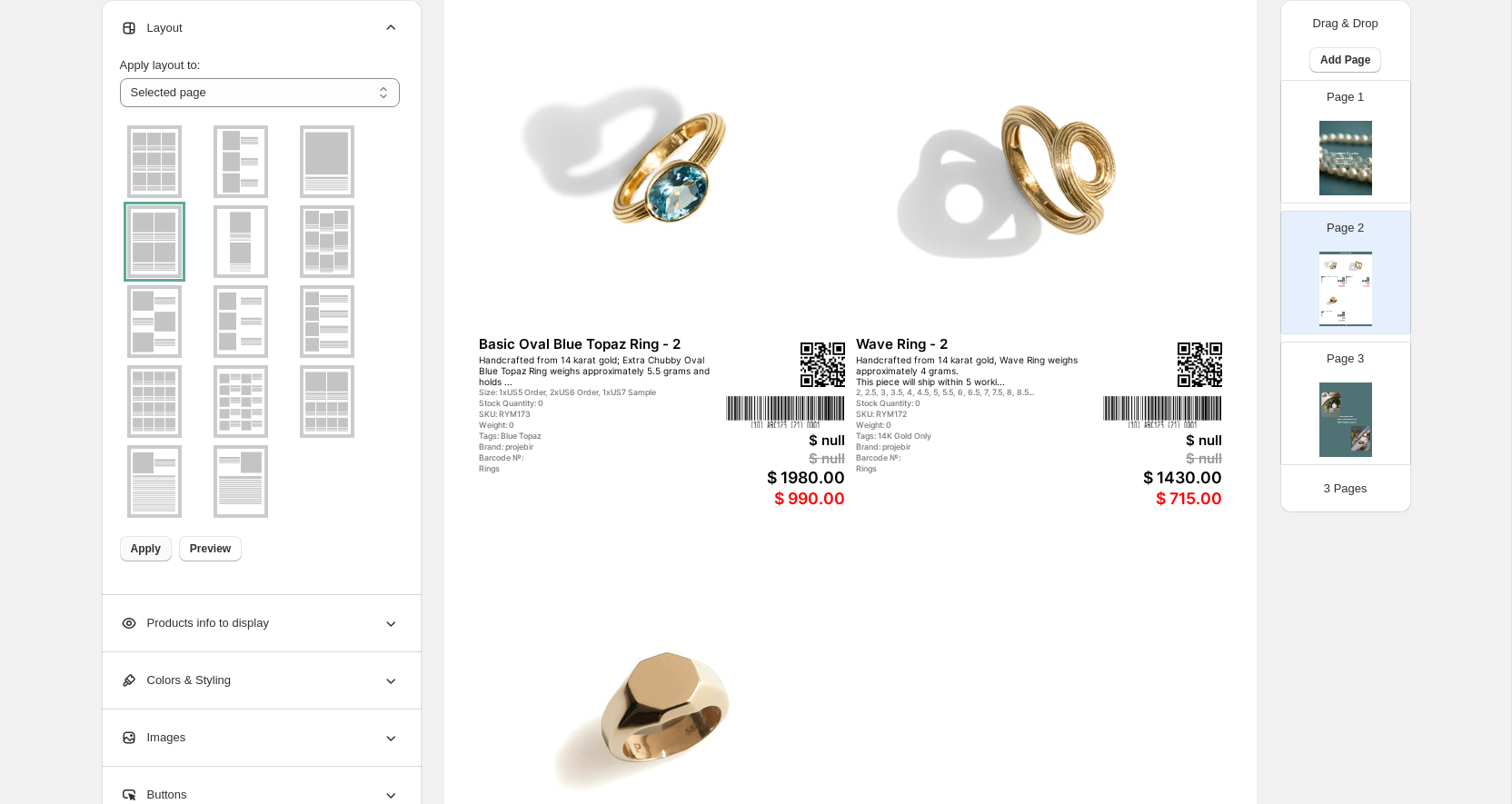 click on "Basic Oval Blue Topaz Ring - 2" at bounding box center [636, 344] 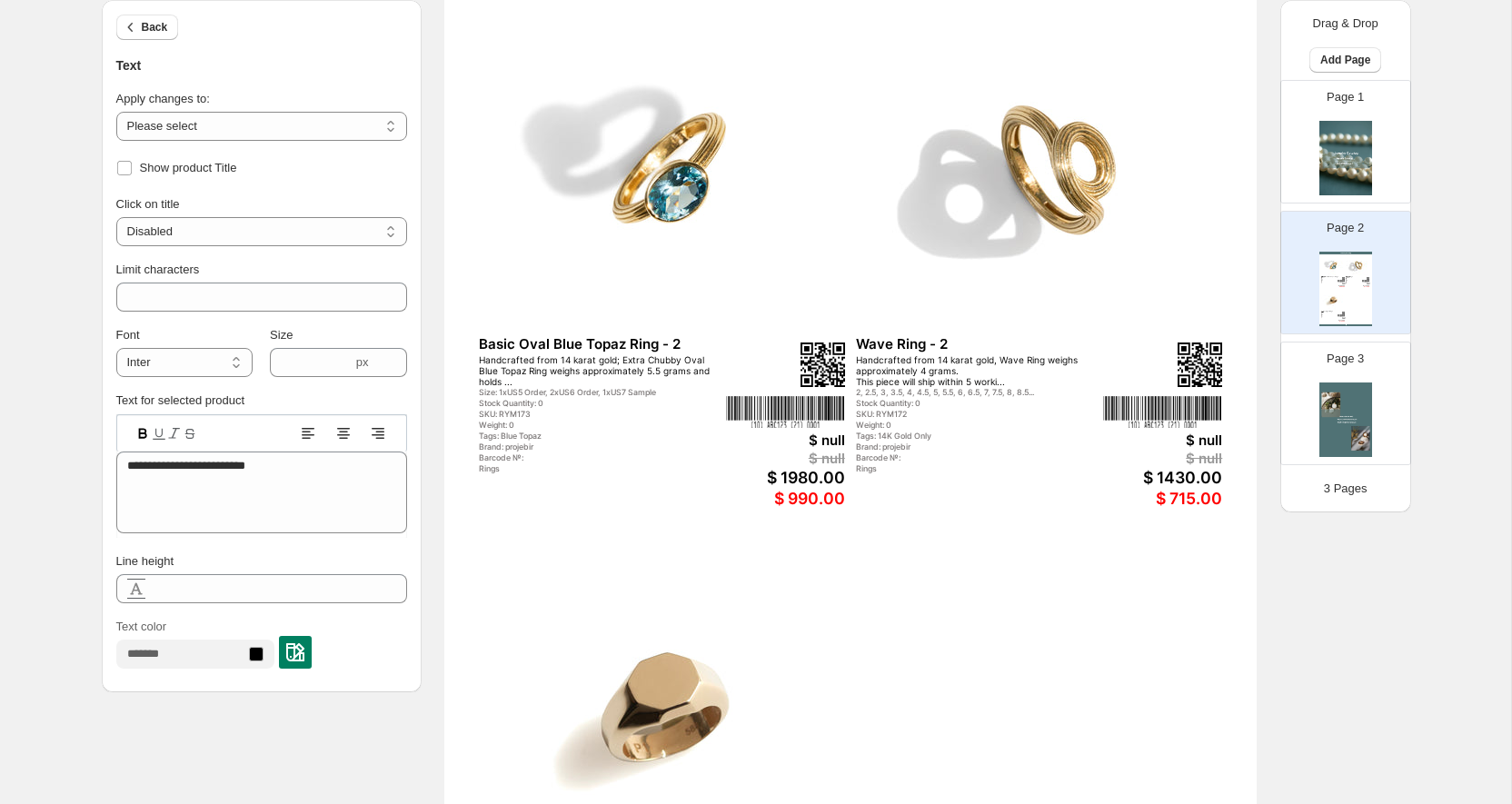 click on "Basic Oval Blue Topaz Ring - 2" at bounding box center [636, 344] 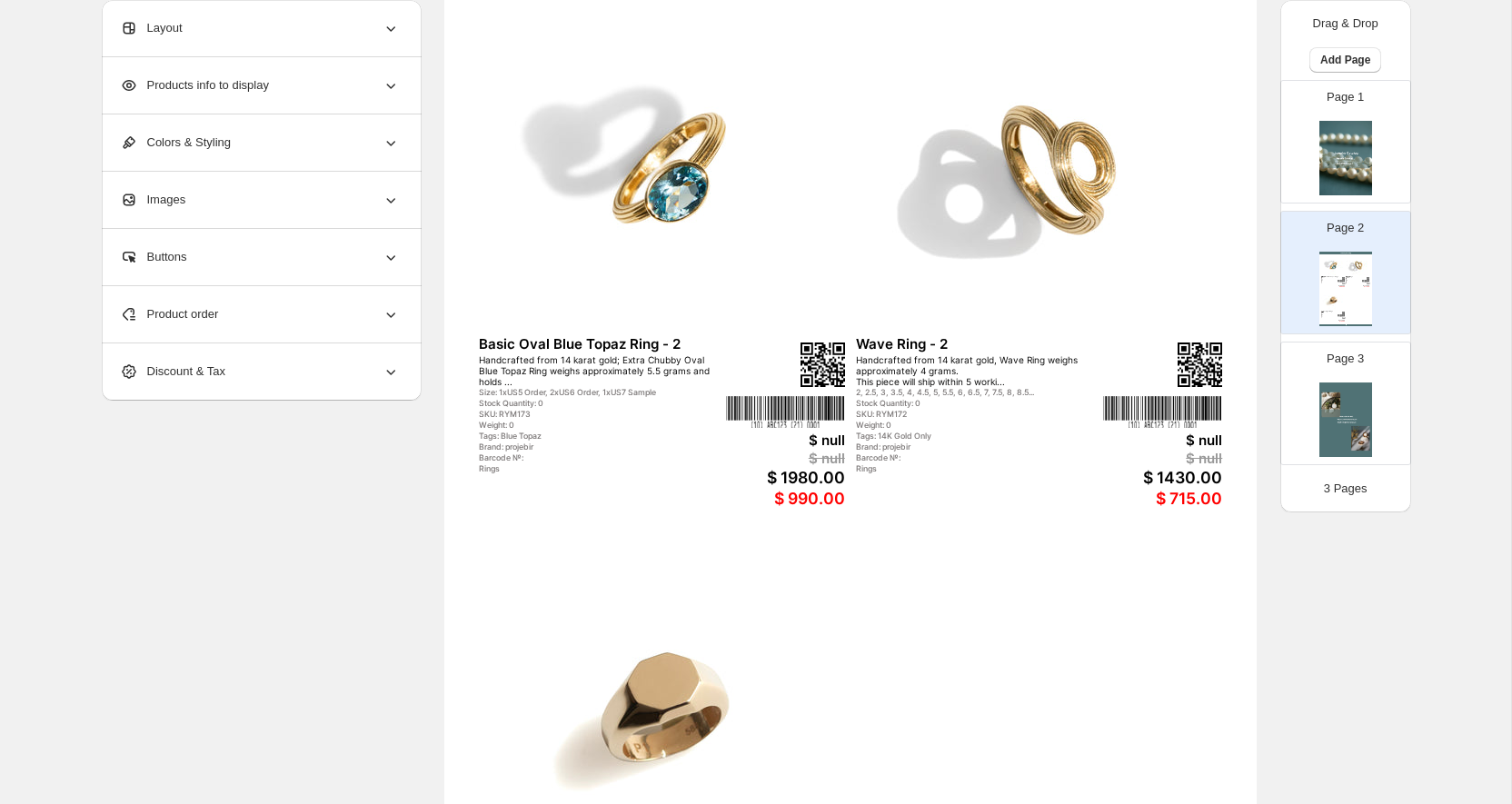 click on "Basic Oval Blue Topaz Ring - 2" at bounding box center (636, 344) 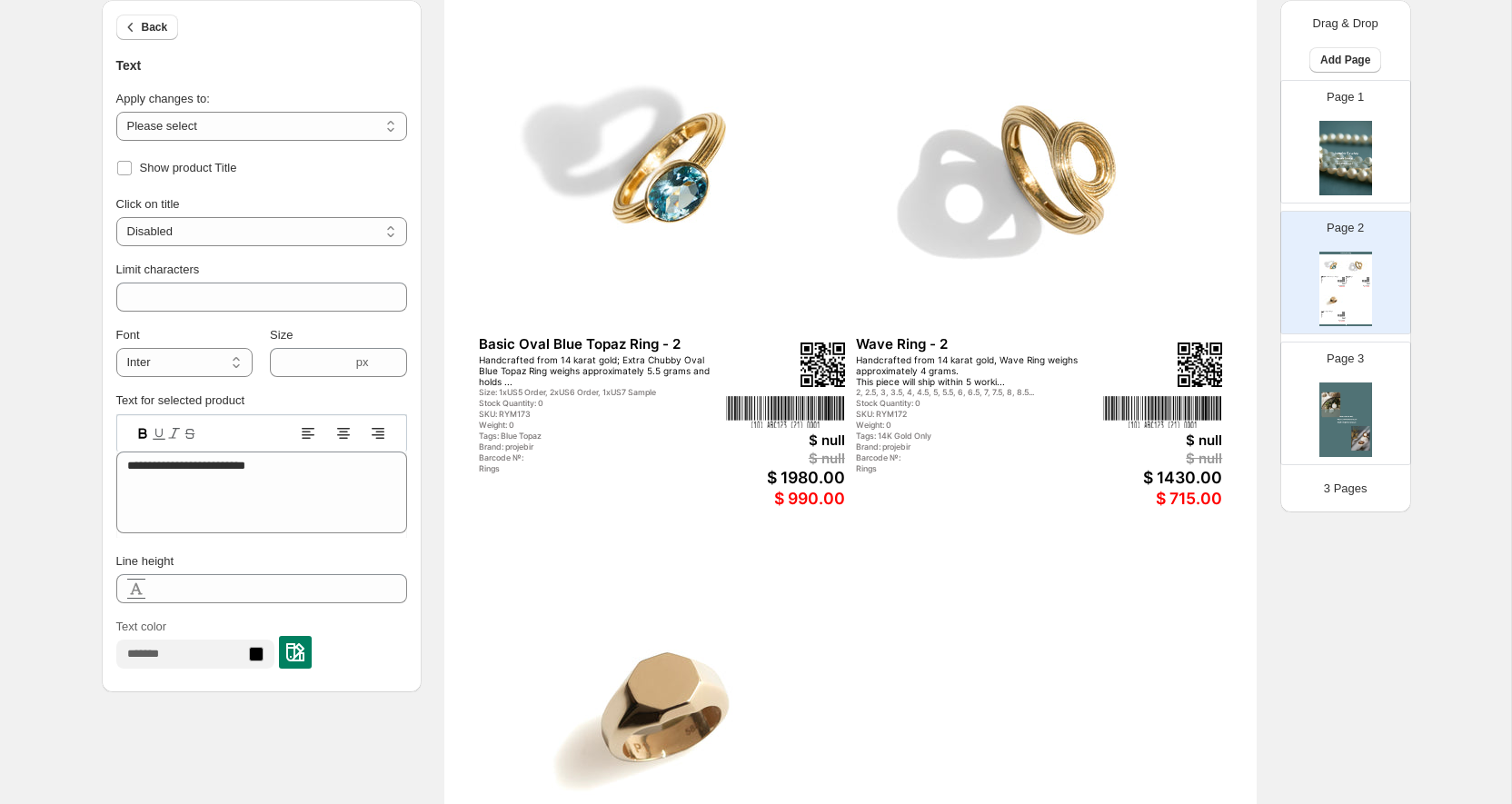 click on "Basic Oval Blue Topaz Ring - 2" at bounding box center (636, 344) 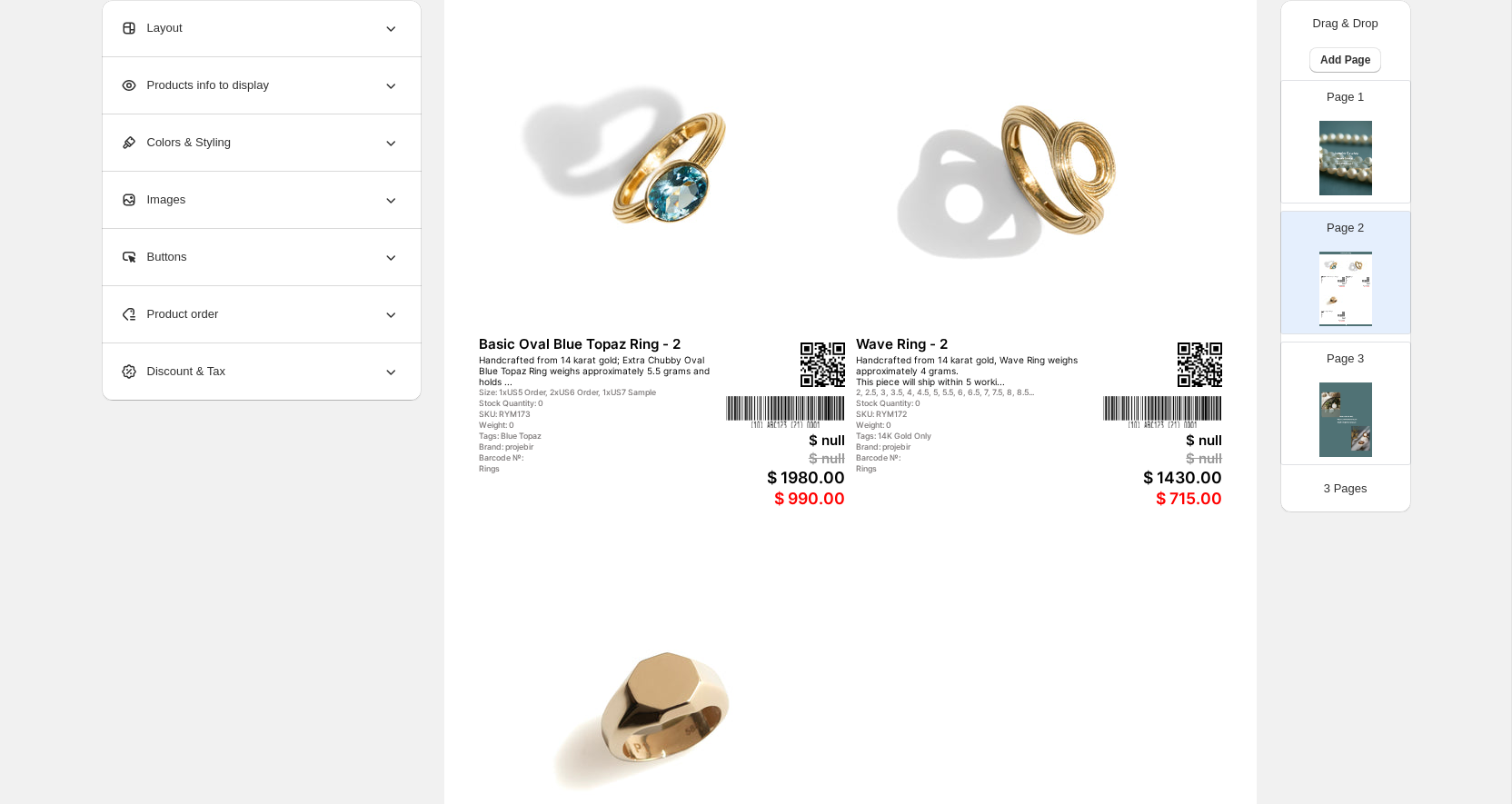 click on "Basic Oval Blue Topaz Ring - 2" at bounding box center (636, 344) 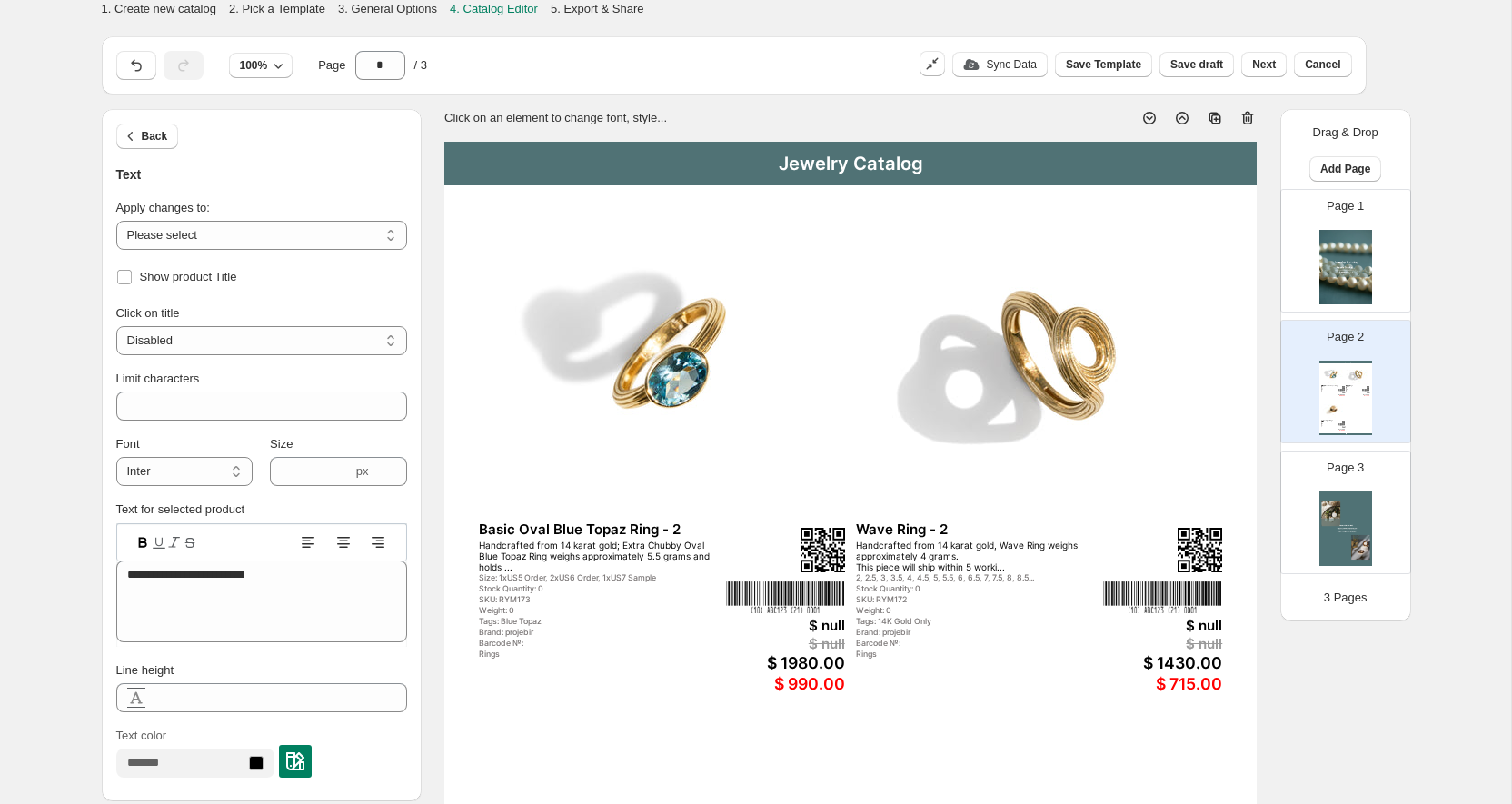 scroll, scrollTop: 0, scrollLeft: 0, axis: both 